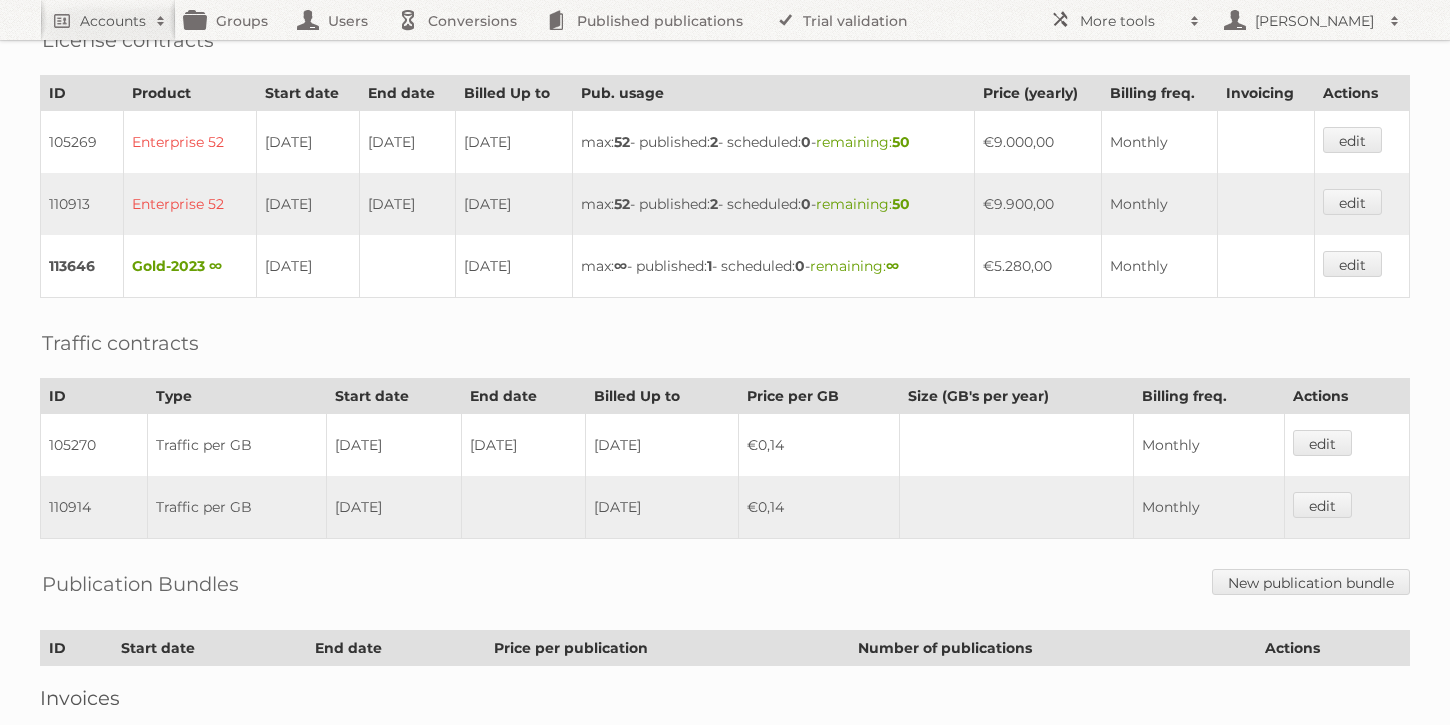 scroll, scrollTop: 491, scrollLeft: 0, axis: vertical 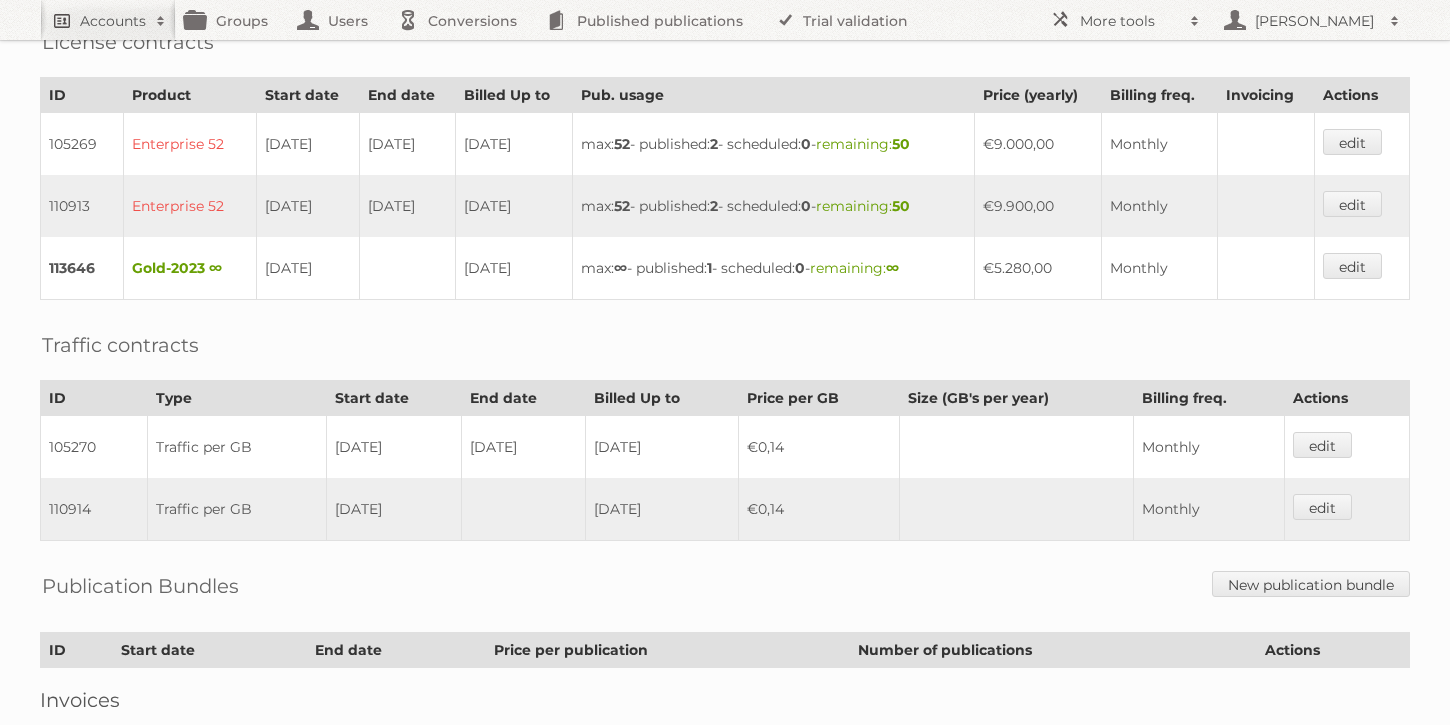 click at bounding box center [161, 21] 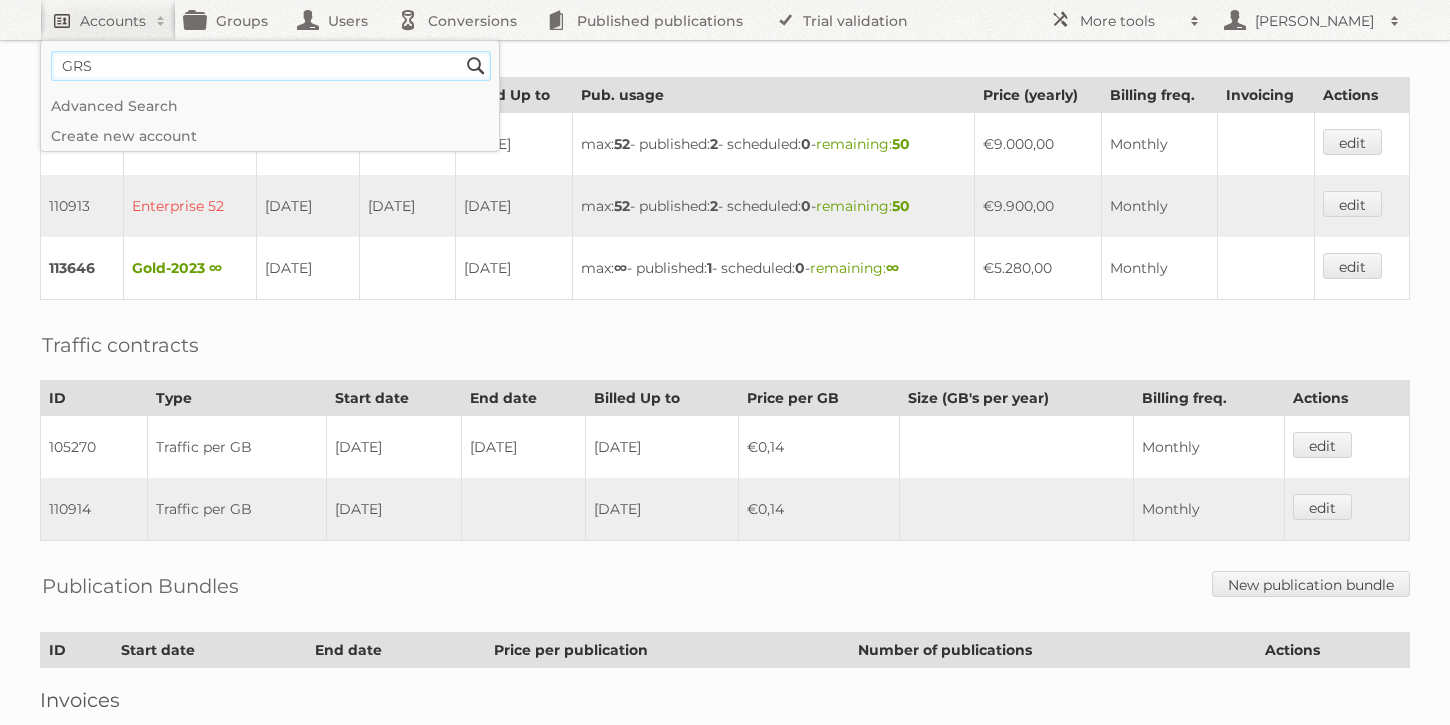 type on "GRS" 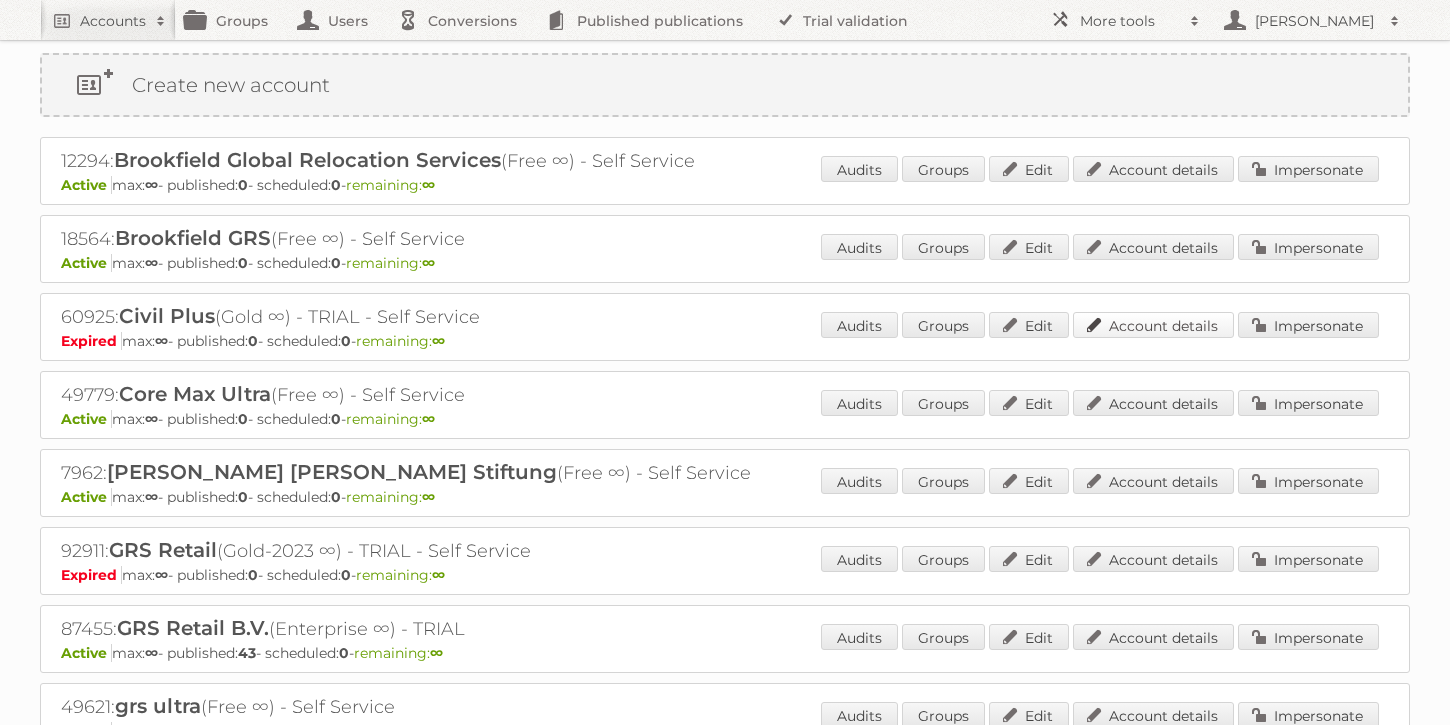 scroll, scrollTop: 224, scrollLeft: 0, axis: vertical 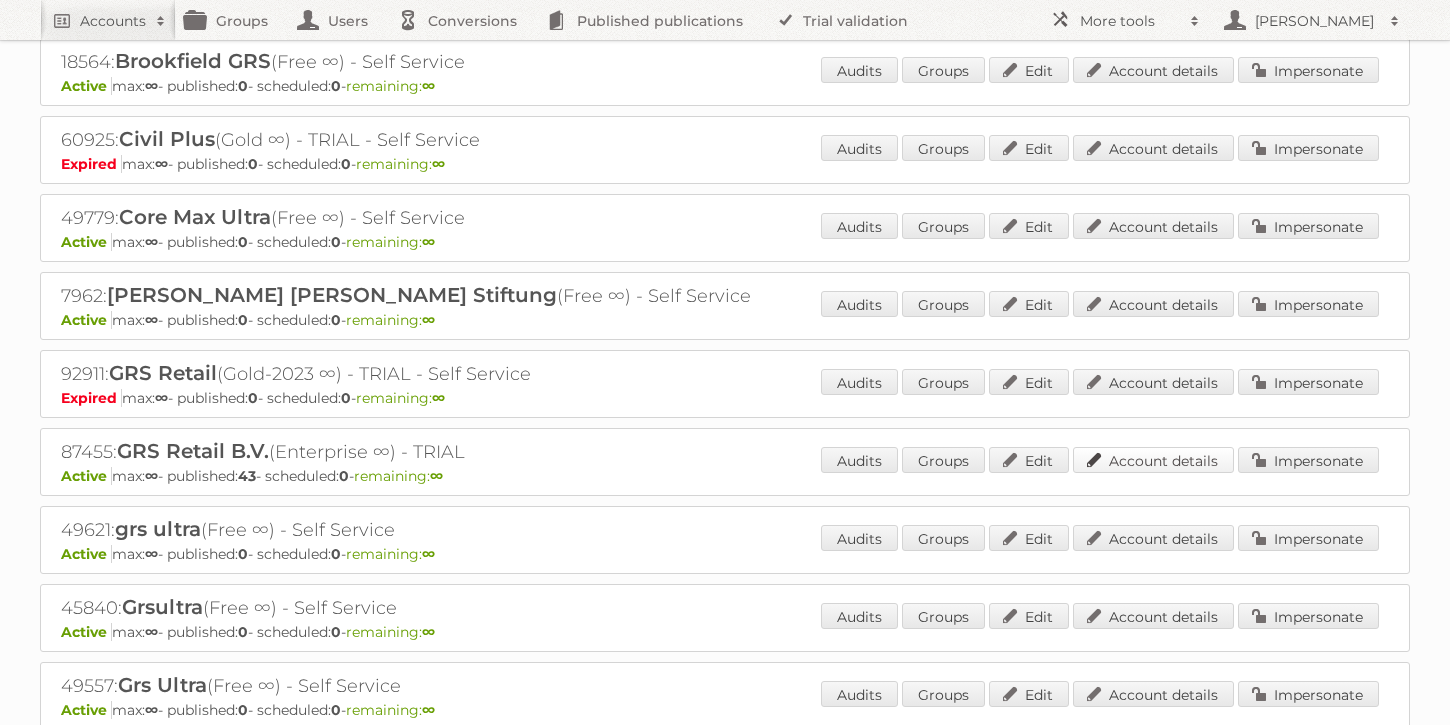 click on "Account details" at bounding box center [1153, 460] 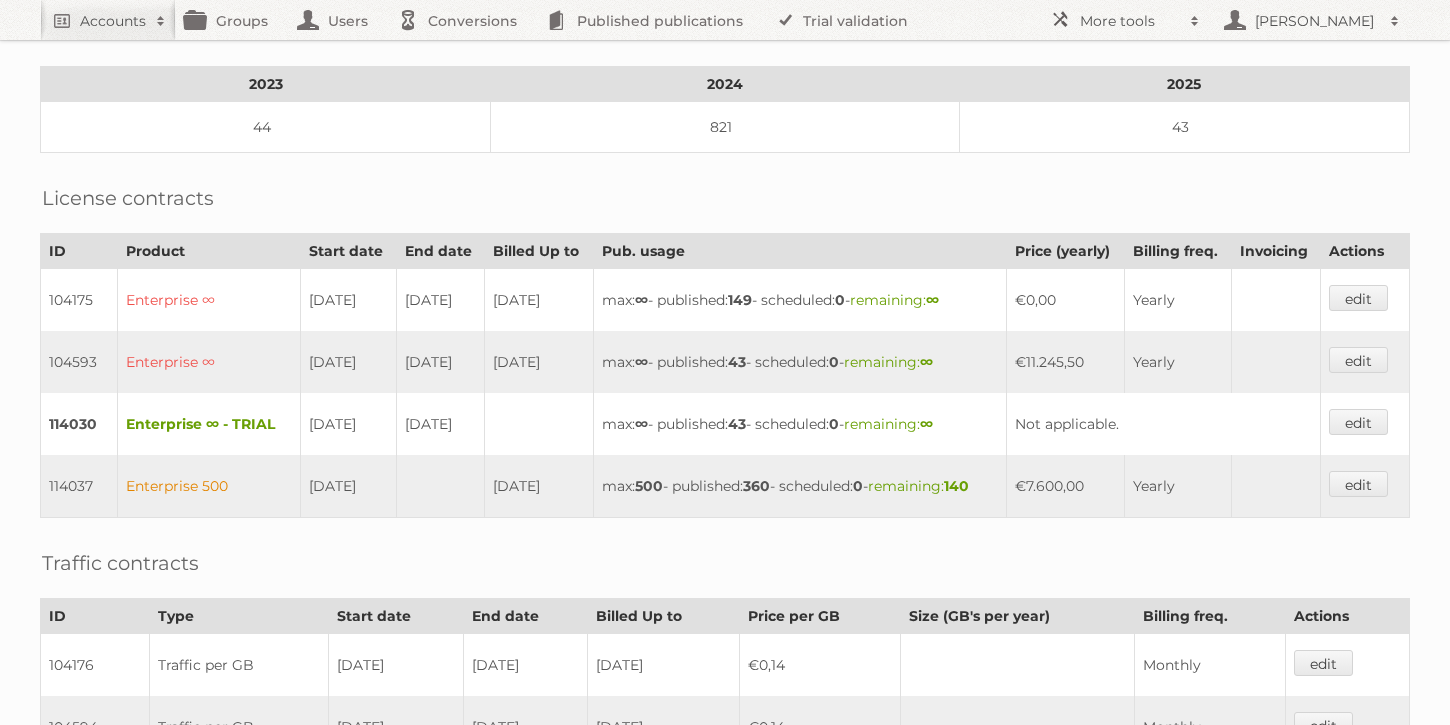 scroll, scrollTop: 337, scrollLeft: 0, axis: vertical 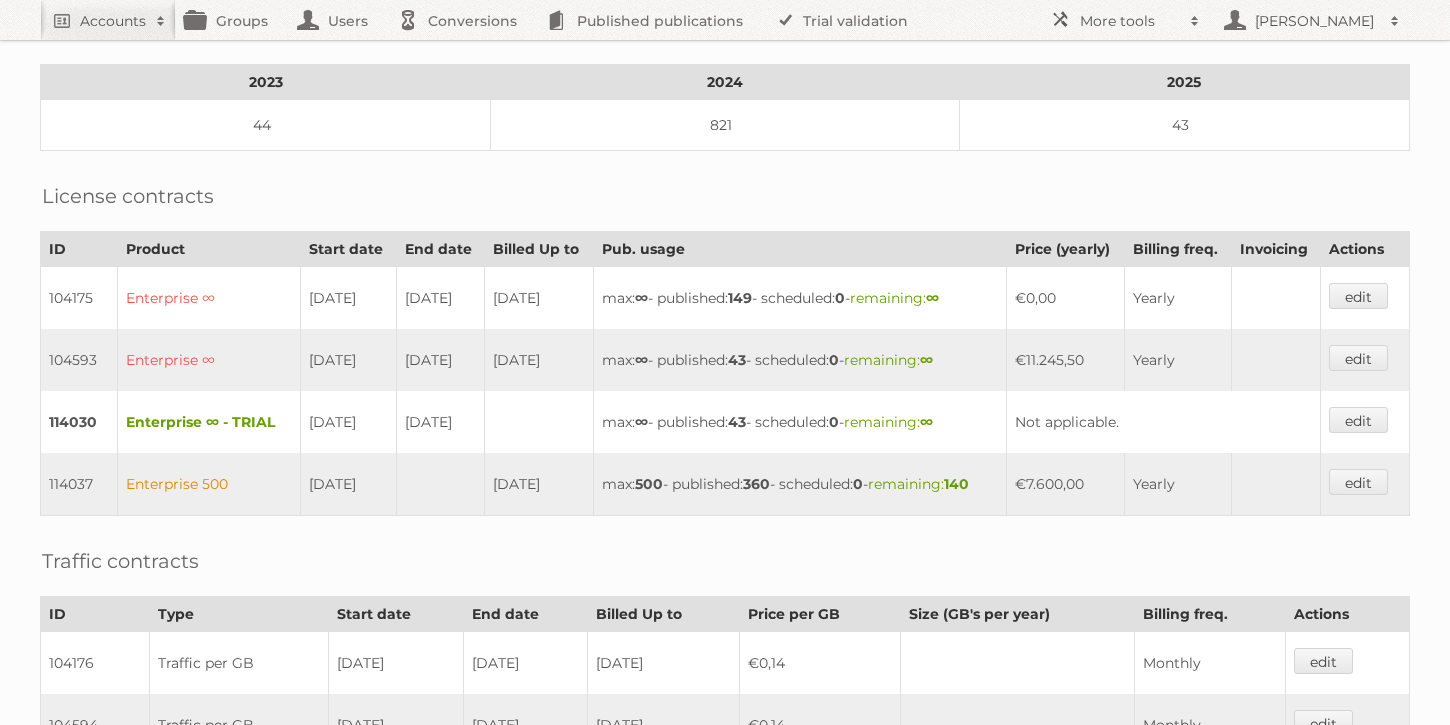 drag, startPoint x: 1114, startPoint y: 347, endPoint x: 1015, endPoint y: 347, distance: 99 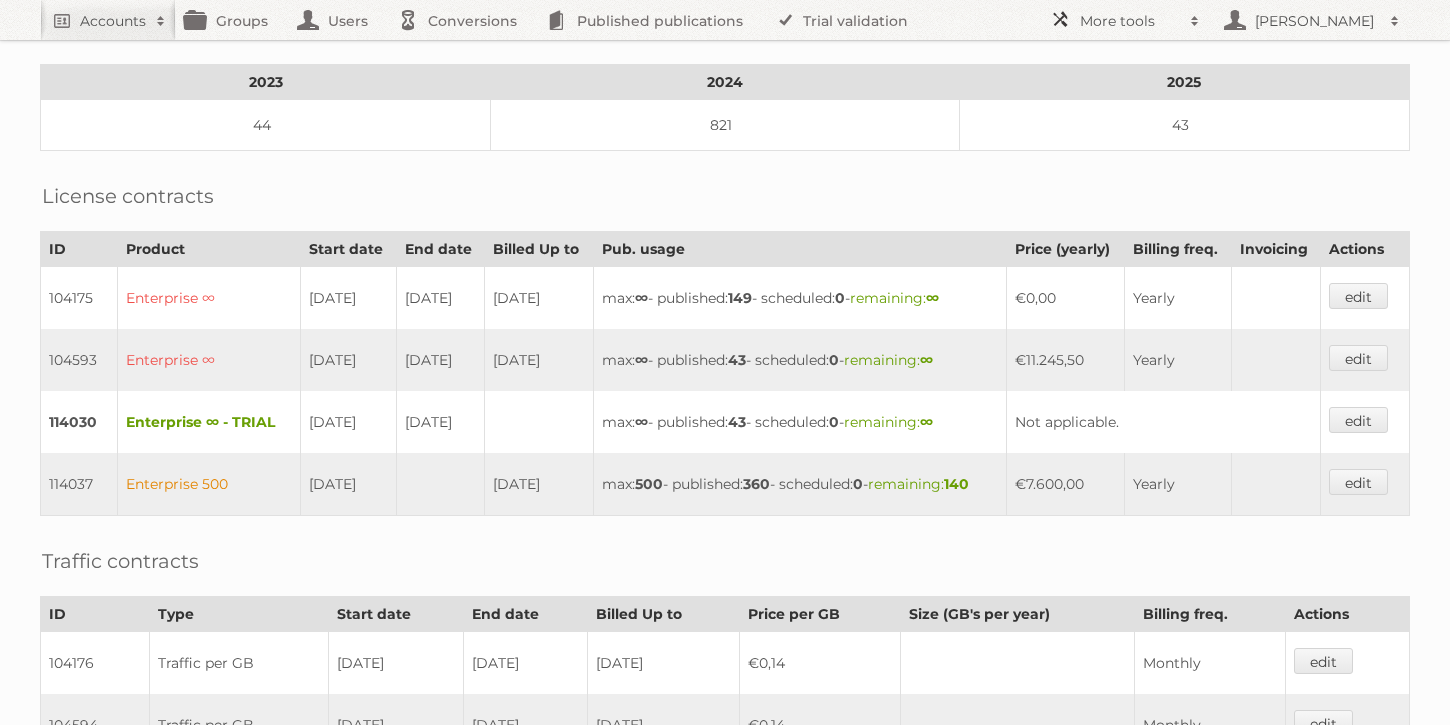 copy on "€11.245,50" 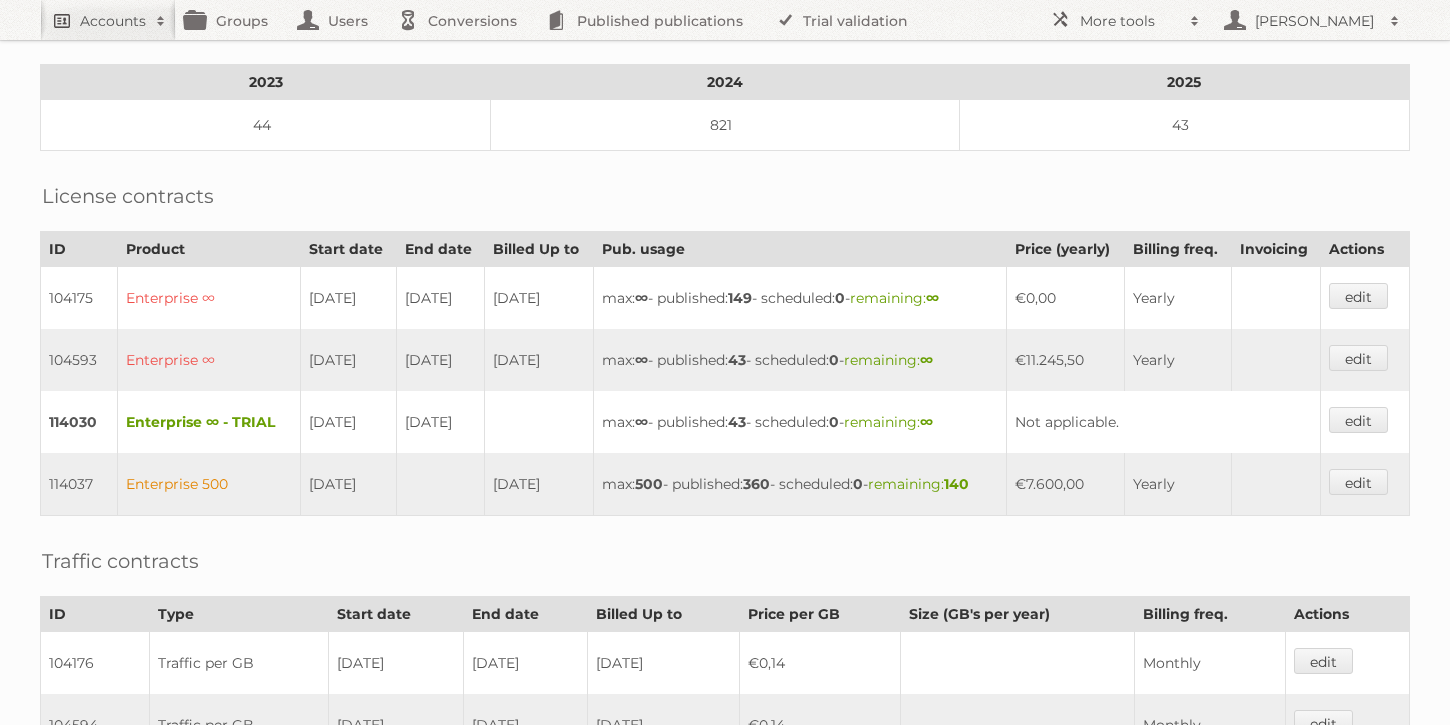 click on "Accounts" at bounding box center [113, 21] 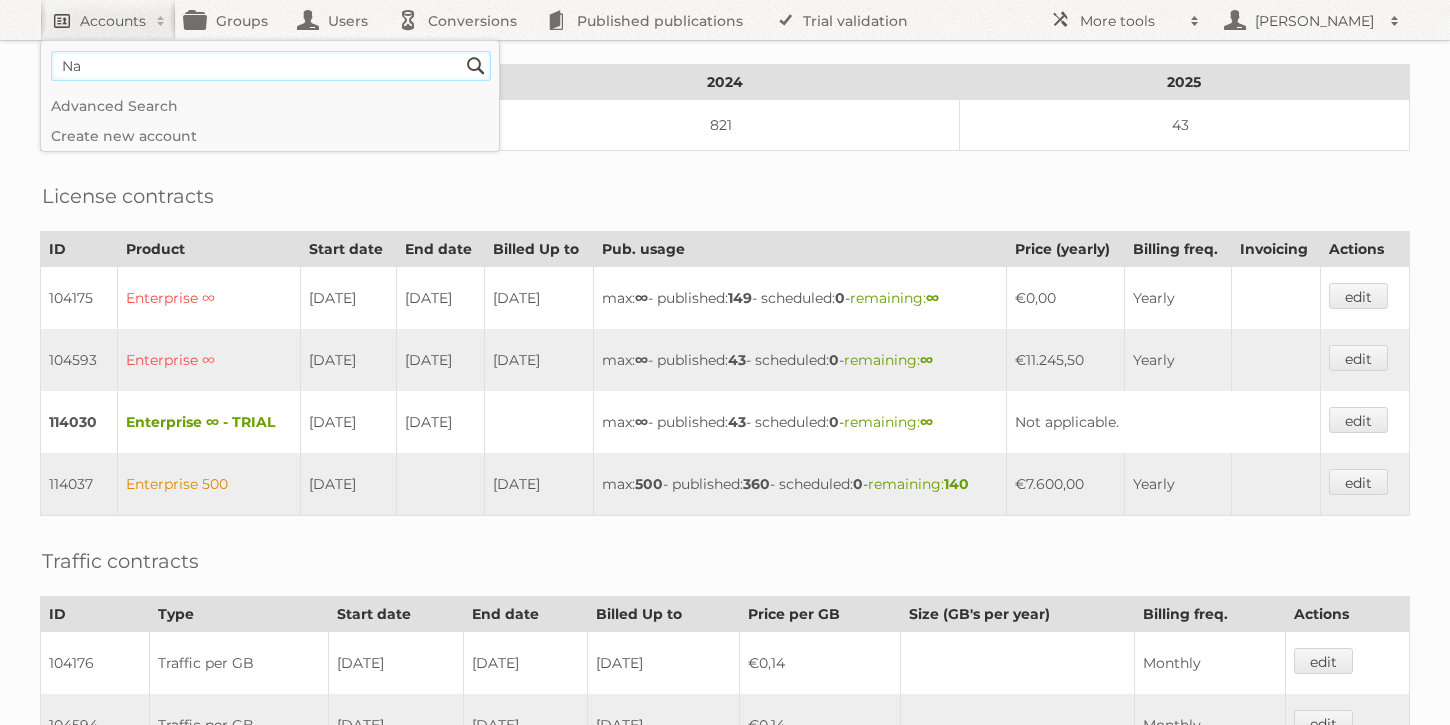 type on "N" 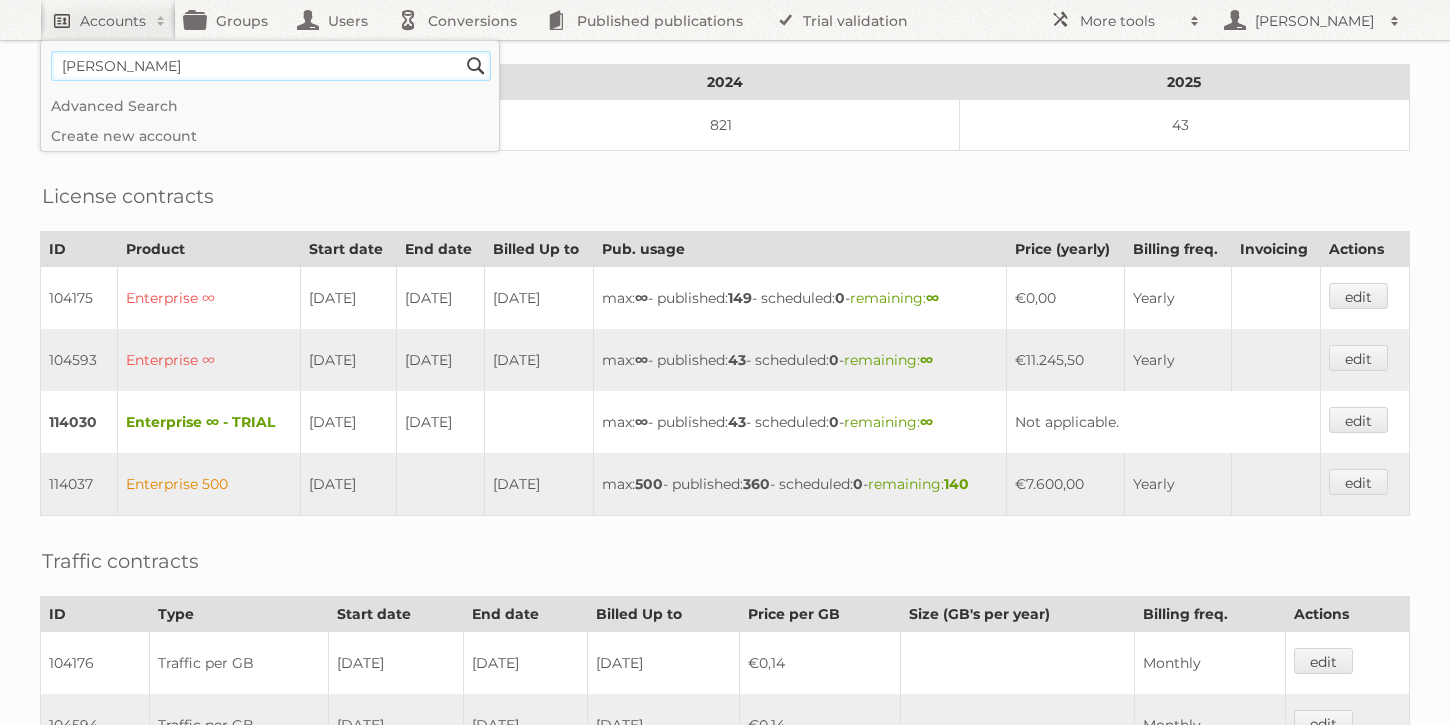 type on "[PERSON_NAME]" 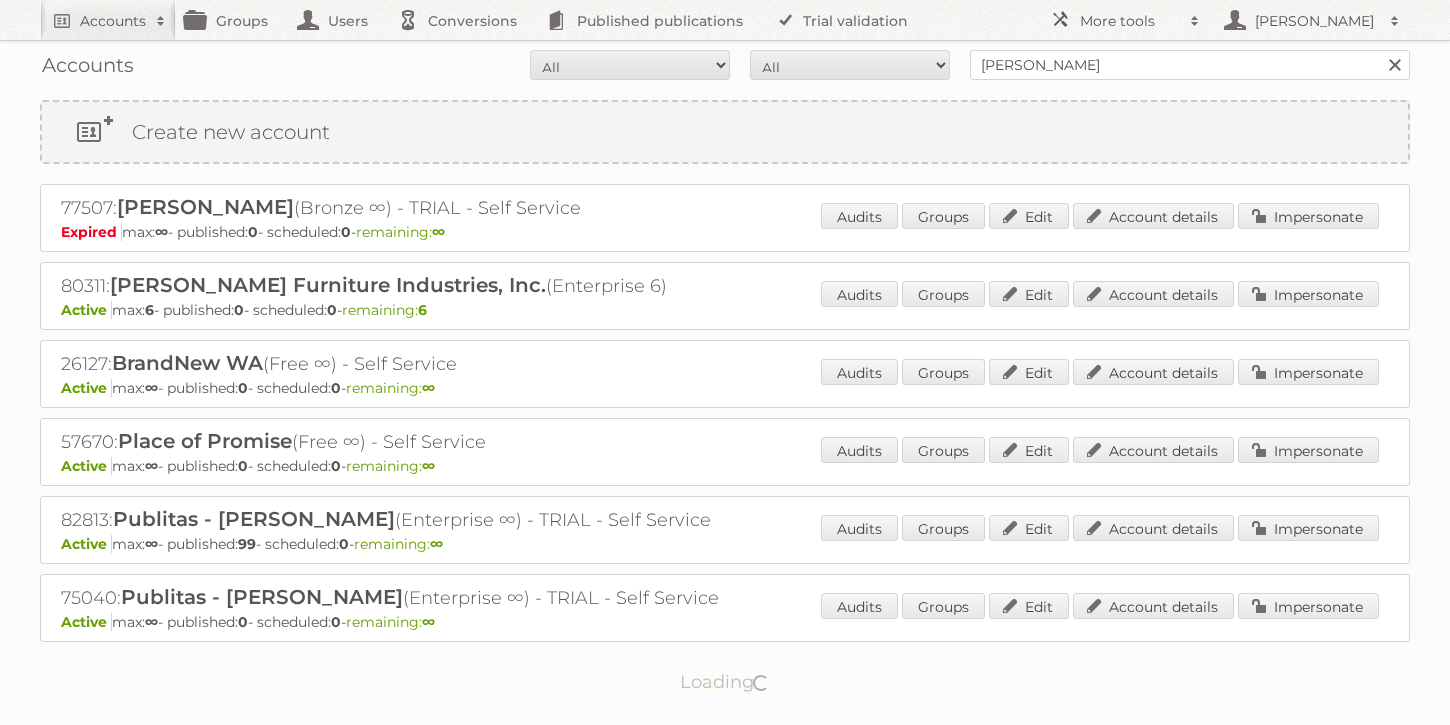 scroll, scrollTop: 0, scrollLeft: 0, axis: both 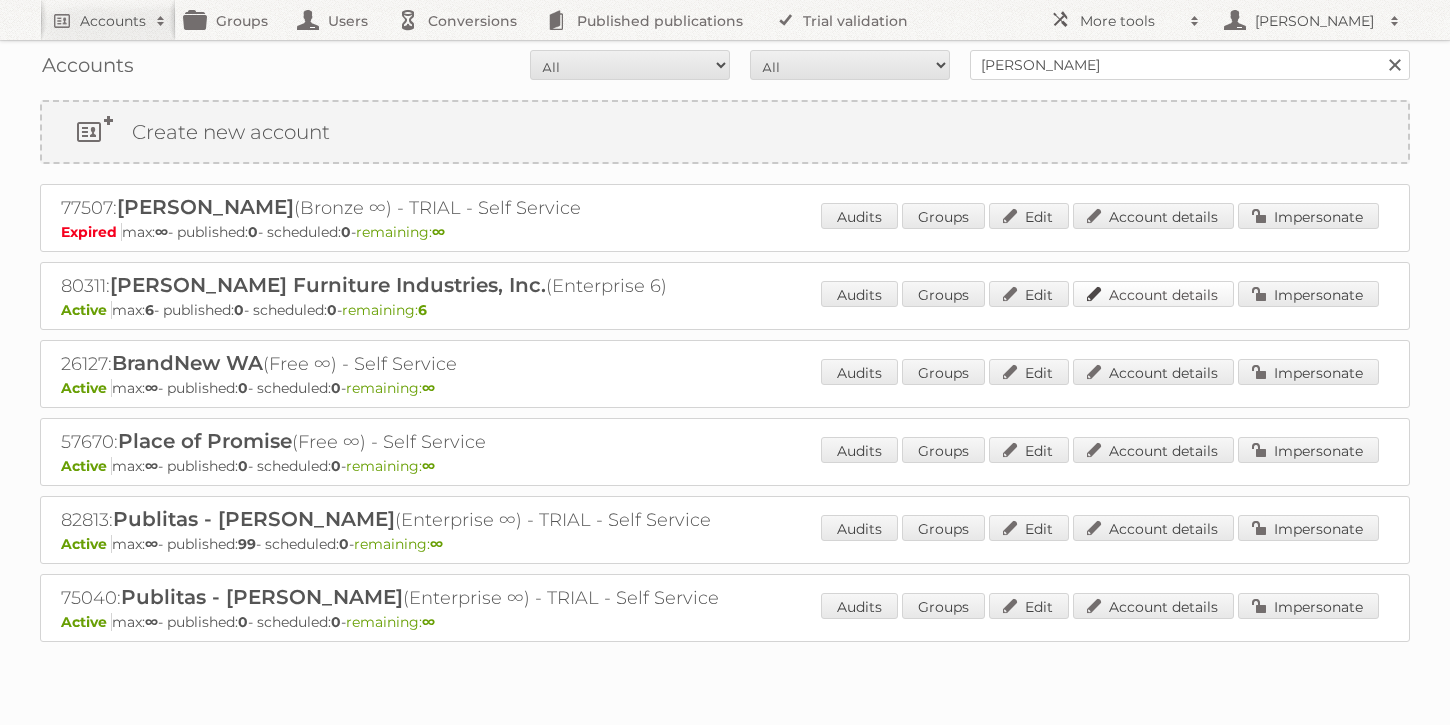 click on "Account details" at bounding box center [1153, 294] 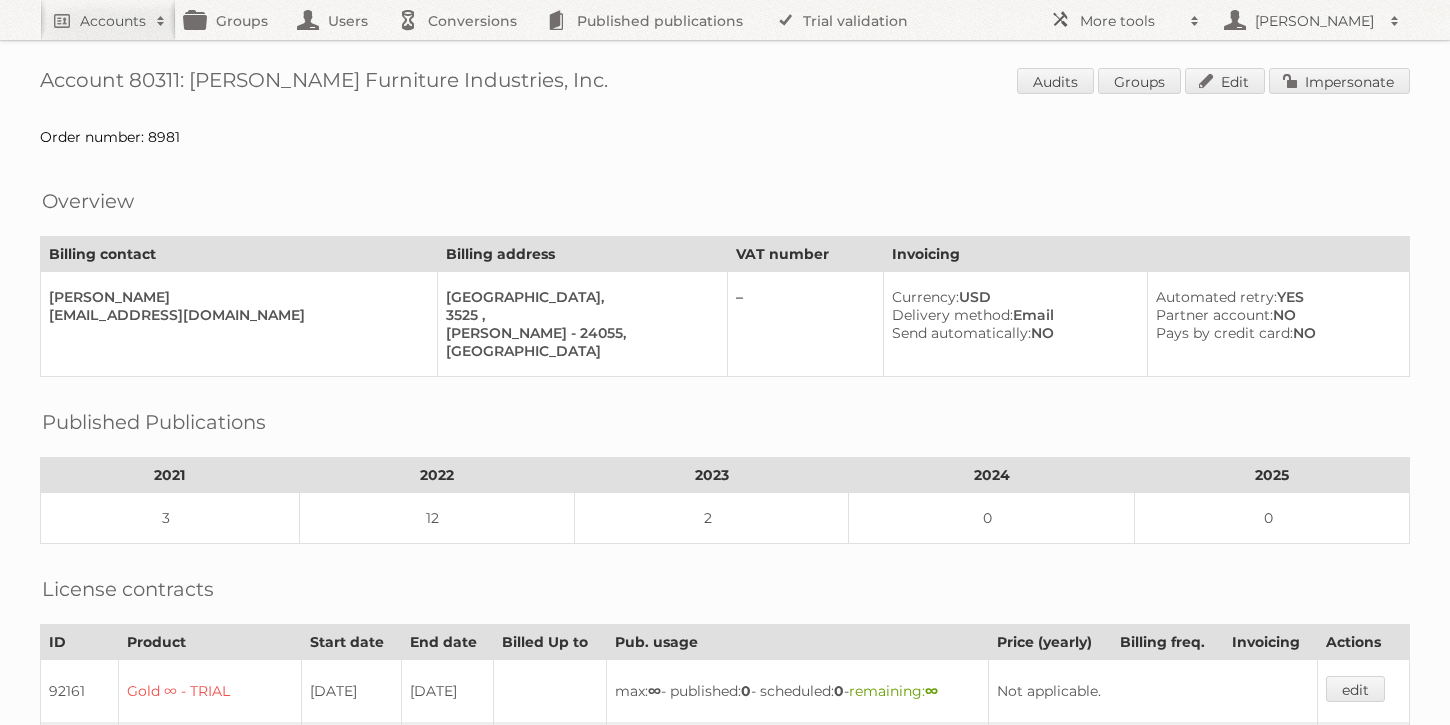 scroll, scrollTop: 5, scrollLeft: 0, axis: vertical 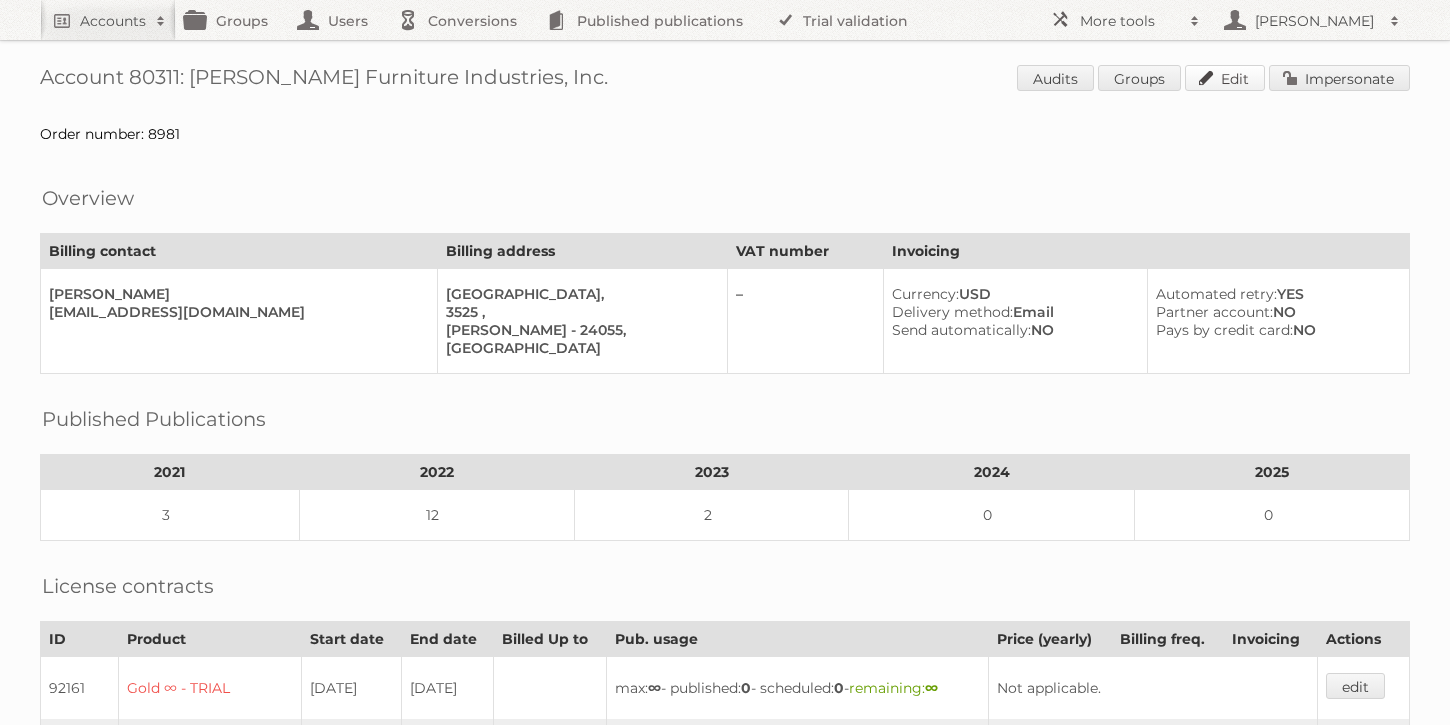 click on "Edit" at bounding box center (1225, 78) 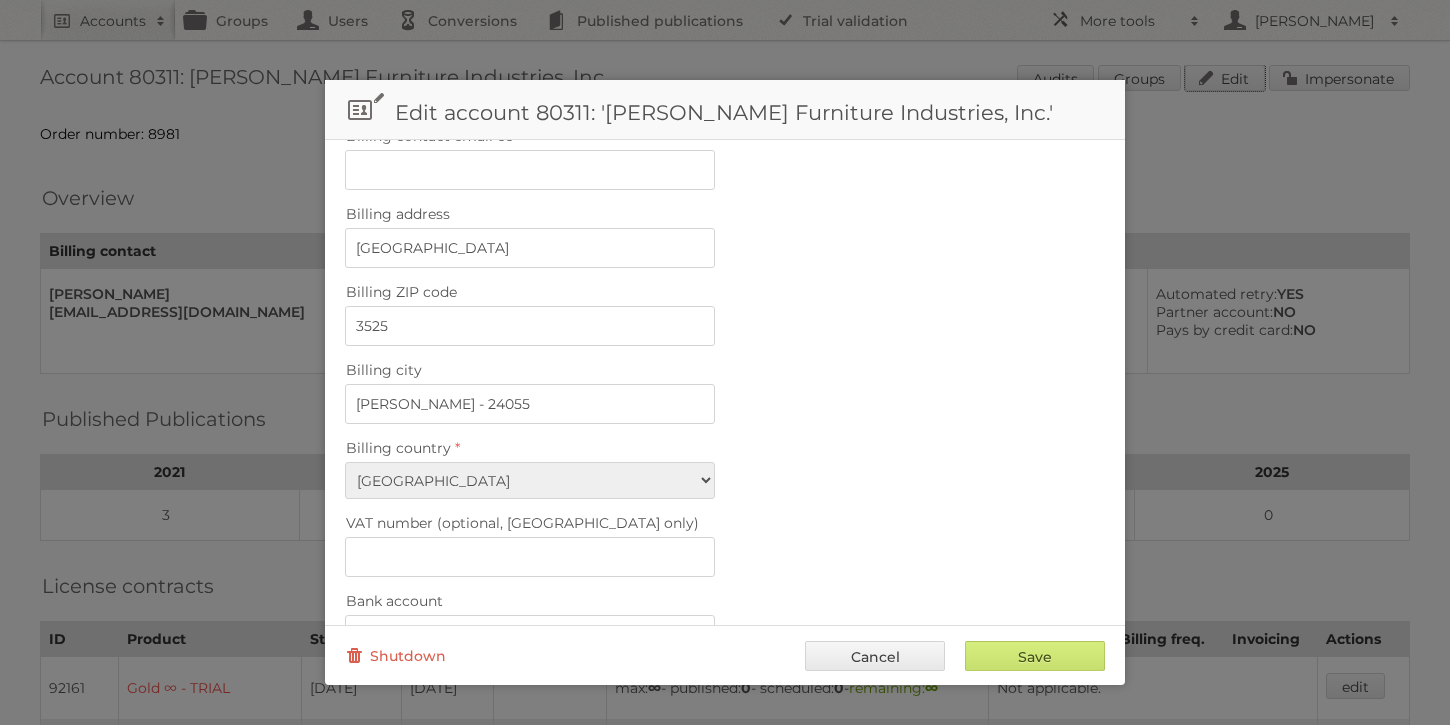 scroll, scrollTop: 642, scrollLeft: 0, axis: vertical 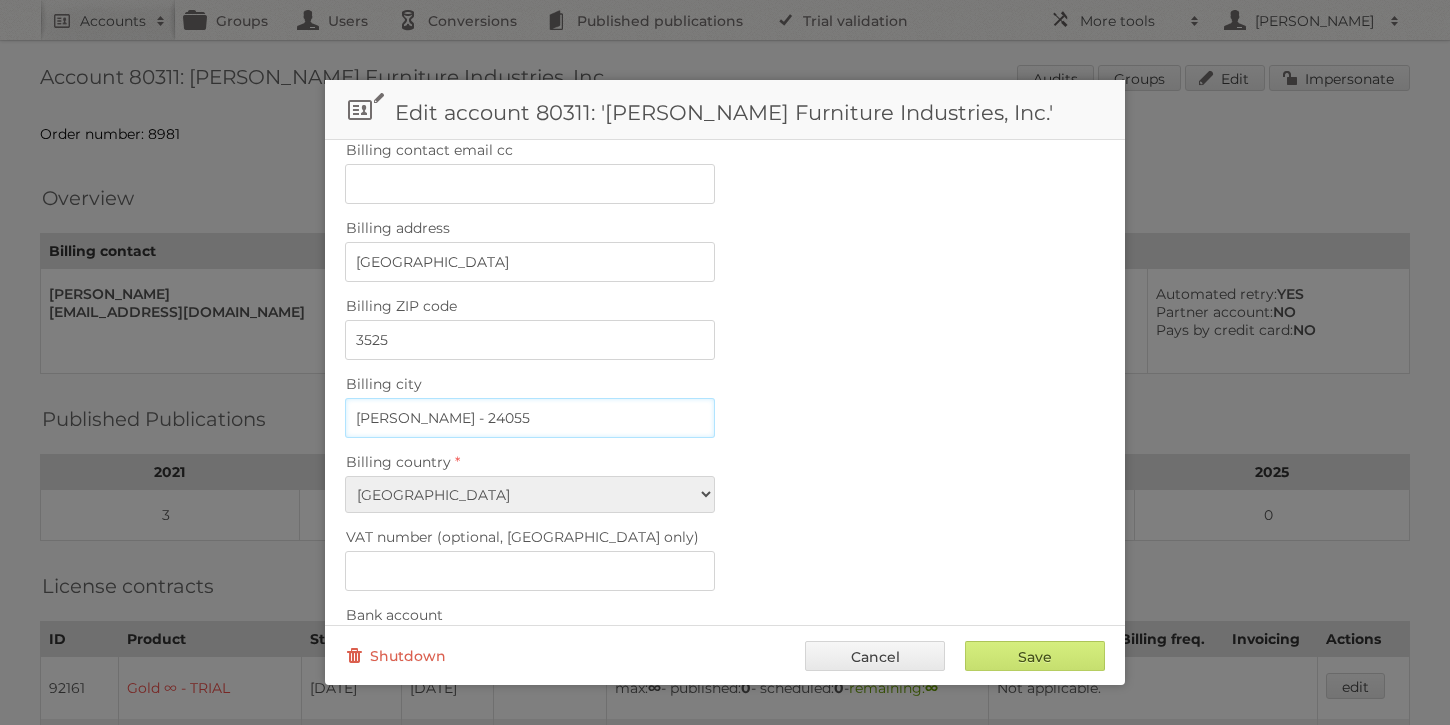drag, startPoint x: 492, startPoint y: 408, endPoint x: 423, endPoint y: 409, distance: 69.00725 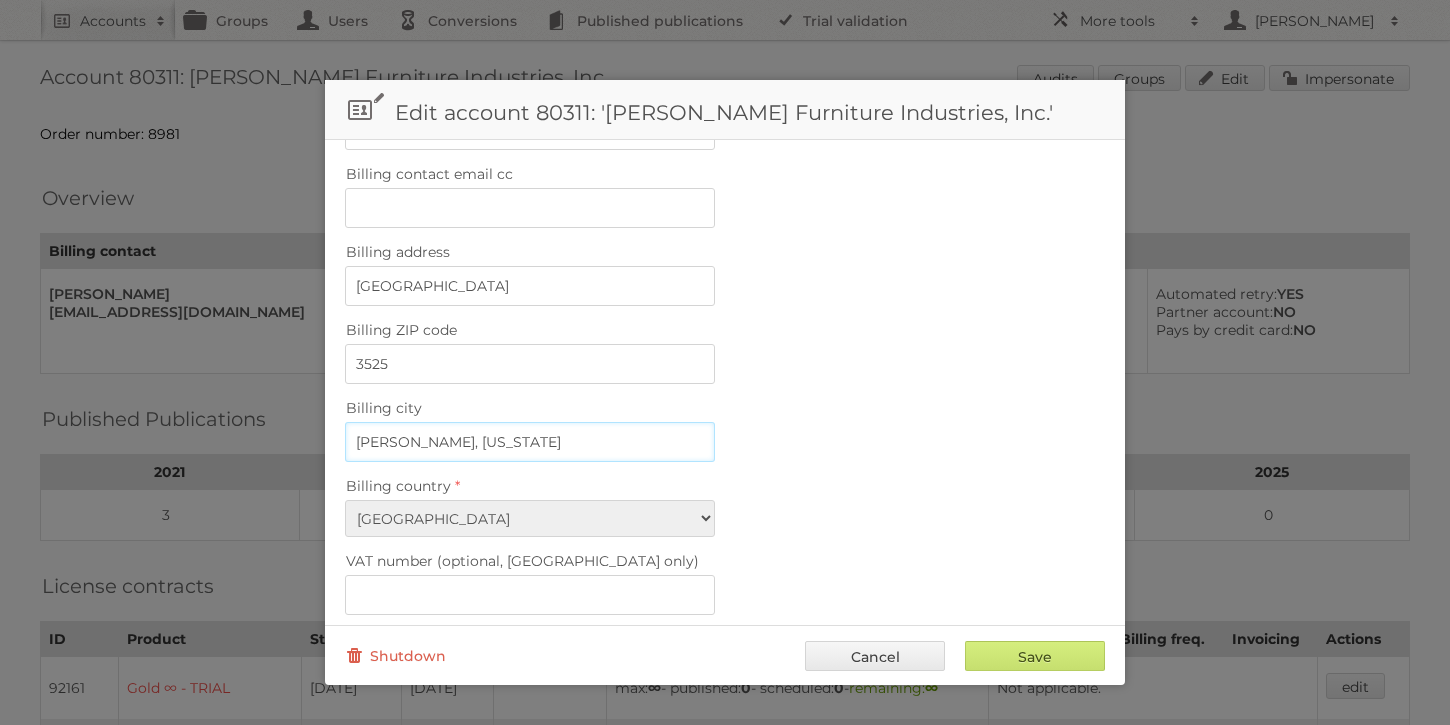 scroll, scrollTop: 630, scrollLeft: 0, axis: vertical 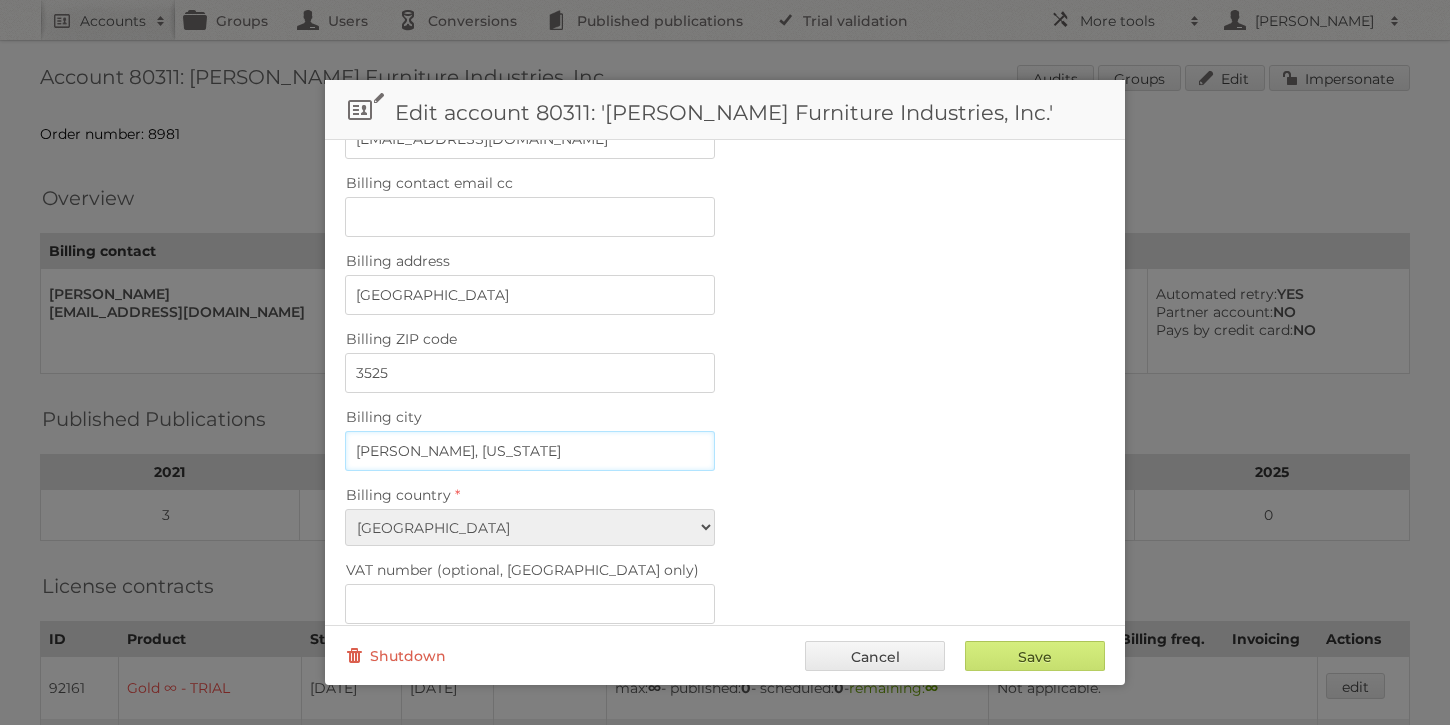 type on "Bassett, Virginia" 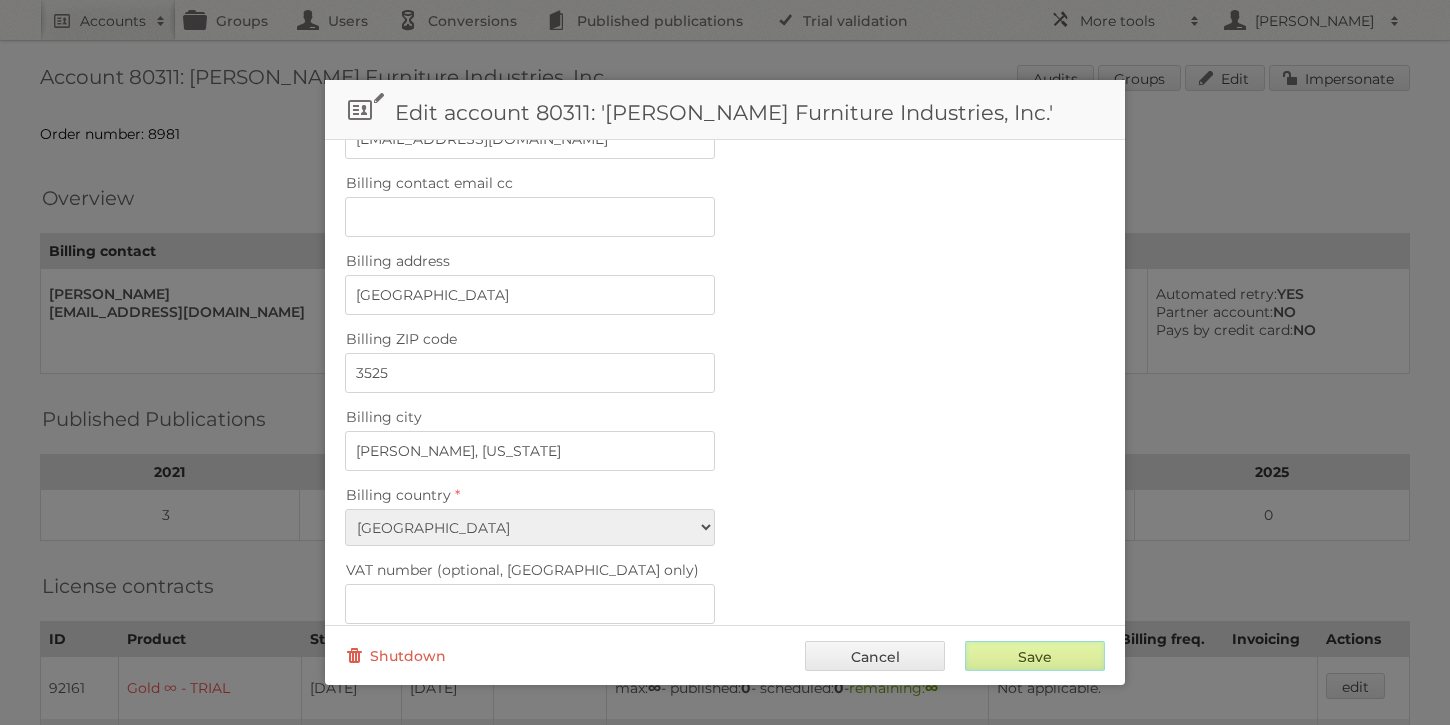click on "Save" at bounding box center [1035, 656] 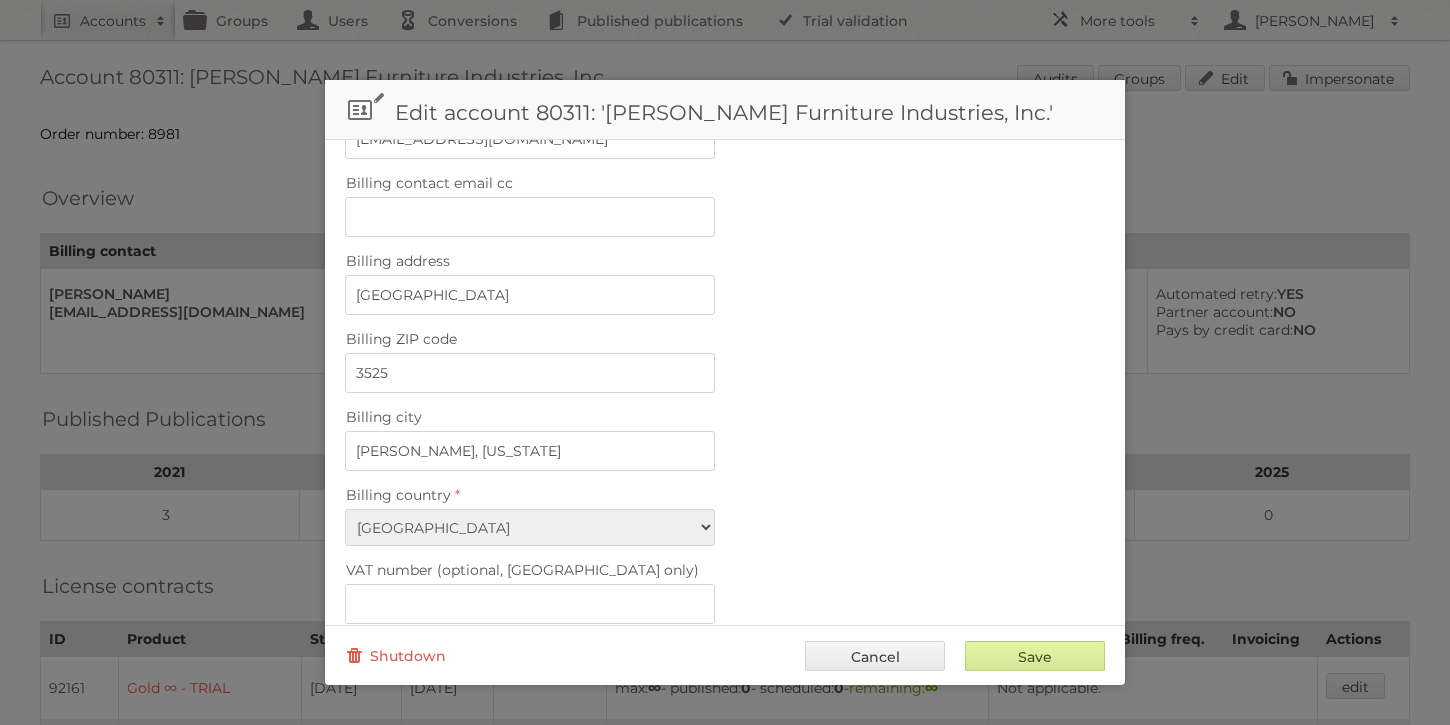 type on "..." 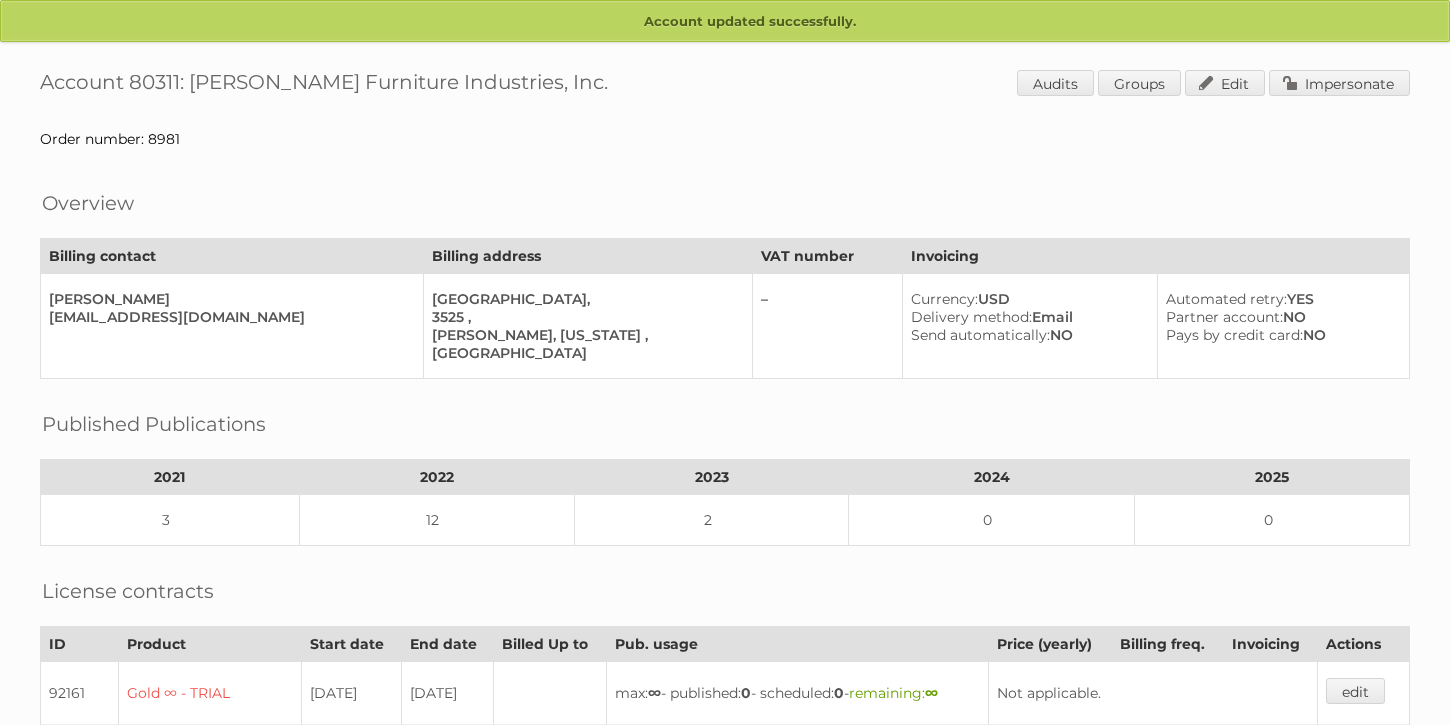 scroll, scrollTop: 0, scrollLeft: 0, axis: both 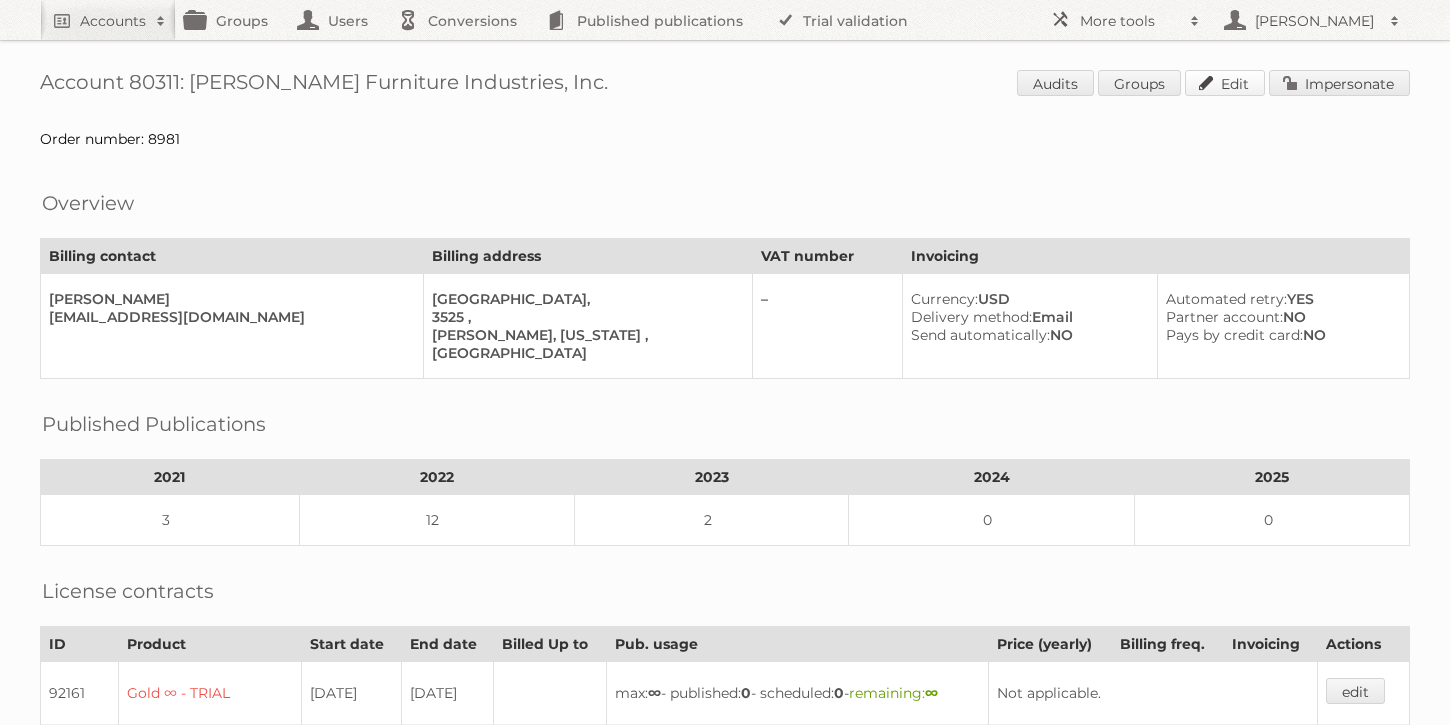click on "Edit" at bounding box center (1225, 83) 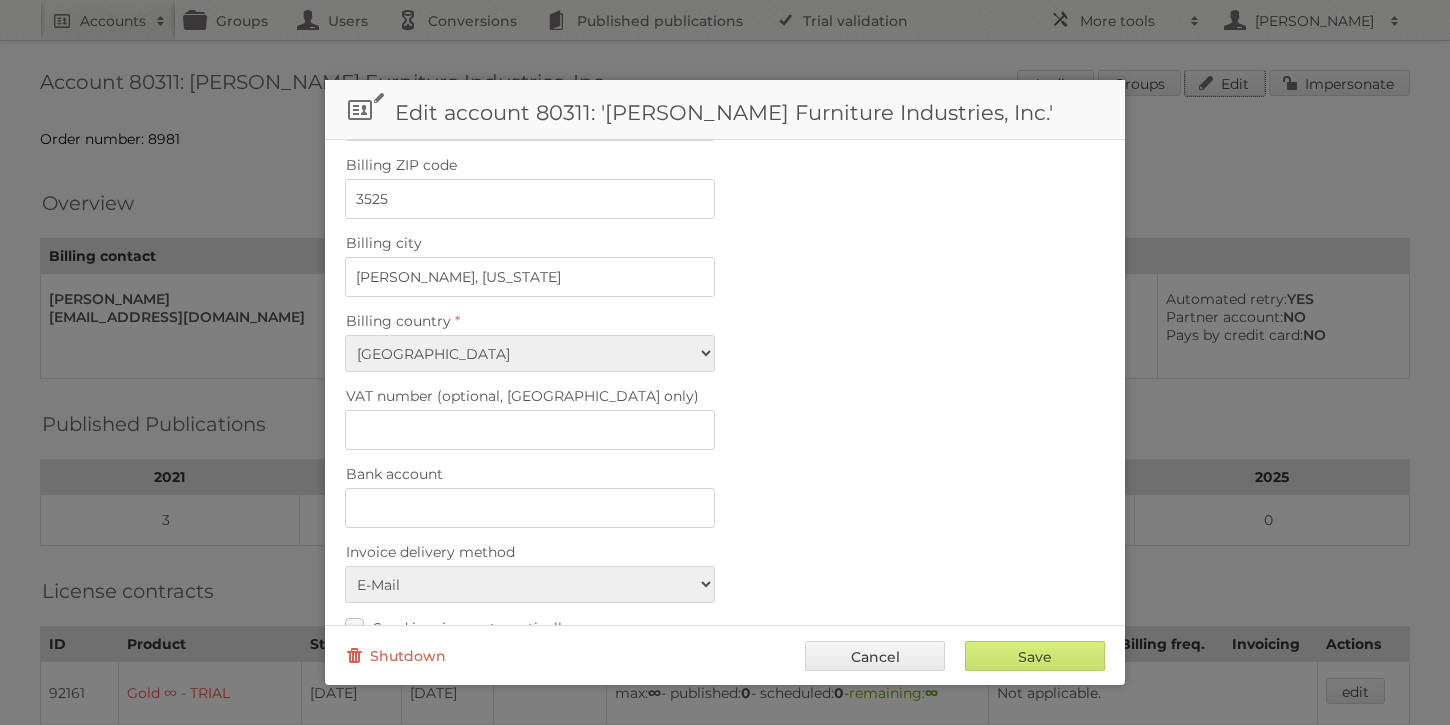 scroll, scrollTop: 807, scrollLeft: 0, axis: vertical 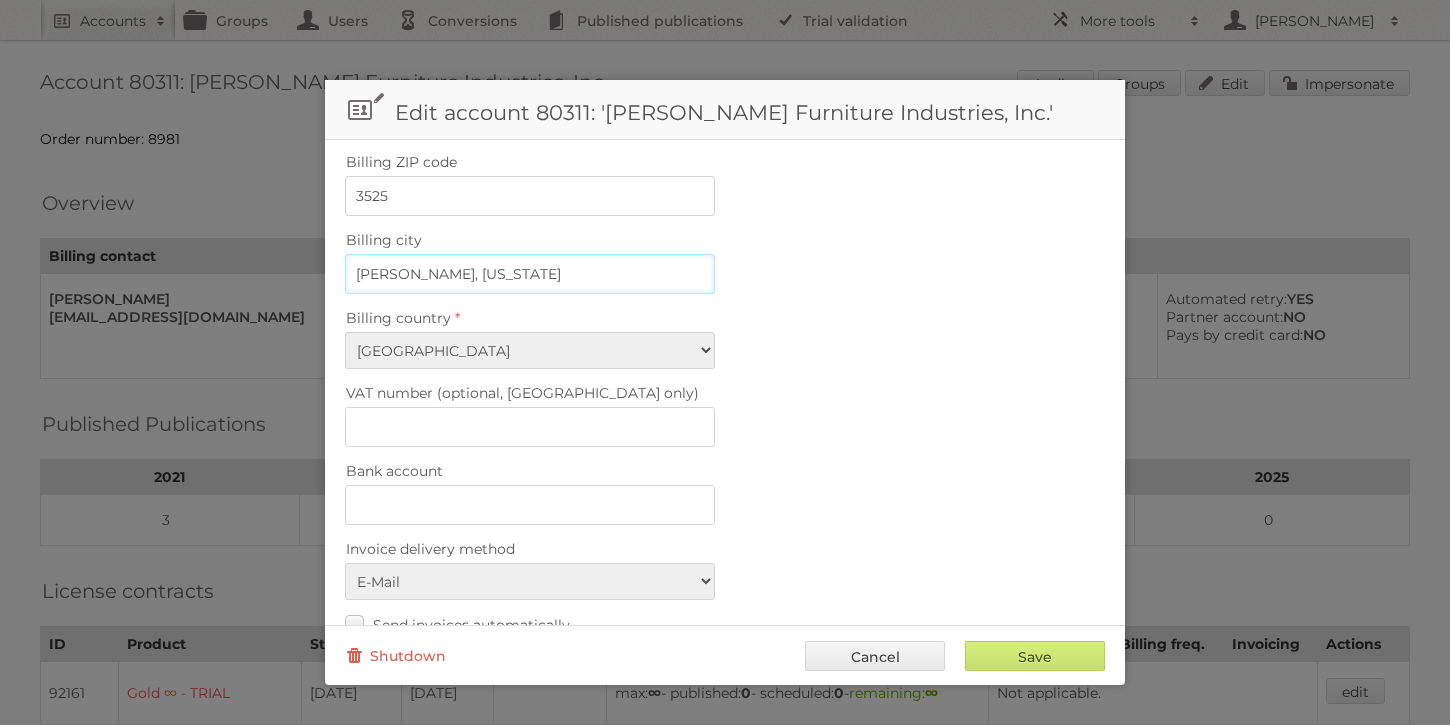 drag, startPoint x: 526, startPoint y: 267, endPoint x: 407, endPoint y: 257, distance: 119.419426 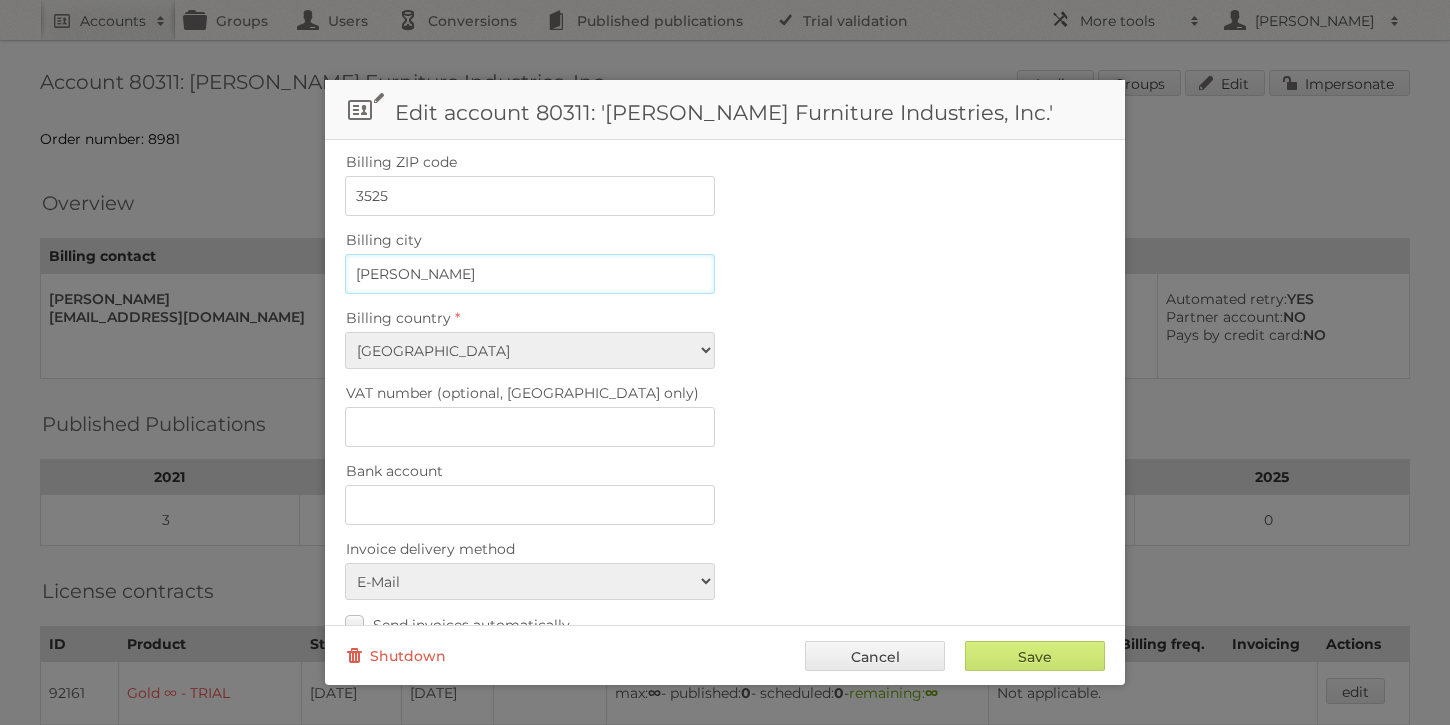 type on "[PERSON_NAME]" 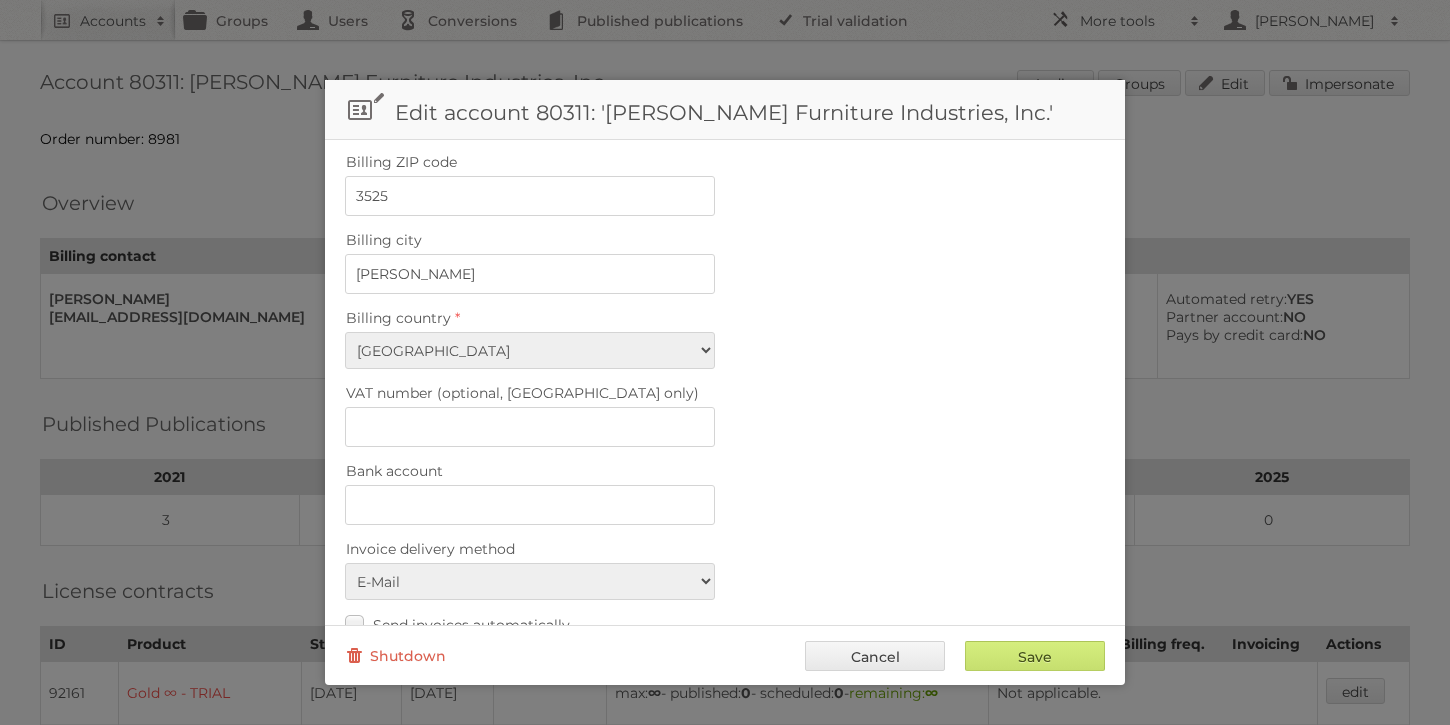 click on "Save
Cancel
Shutdown" at bounding box center [725, 655] 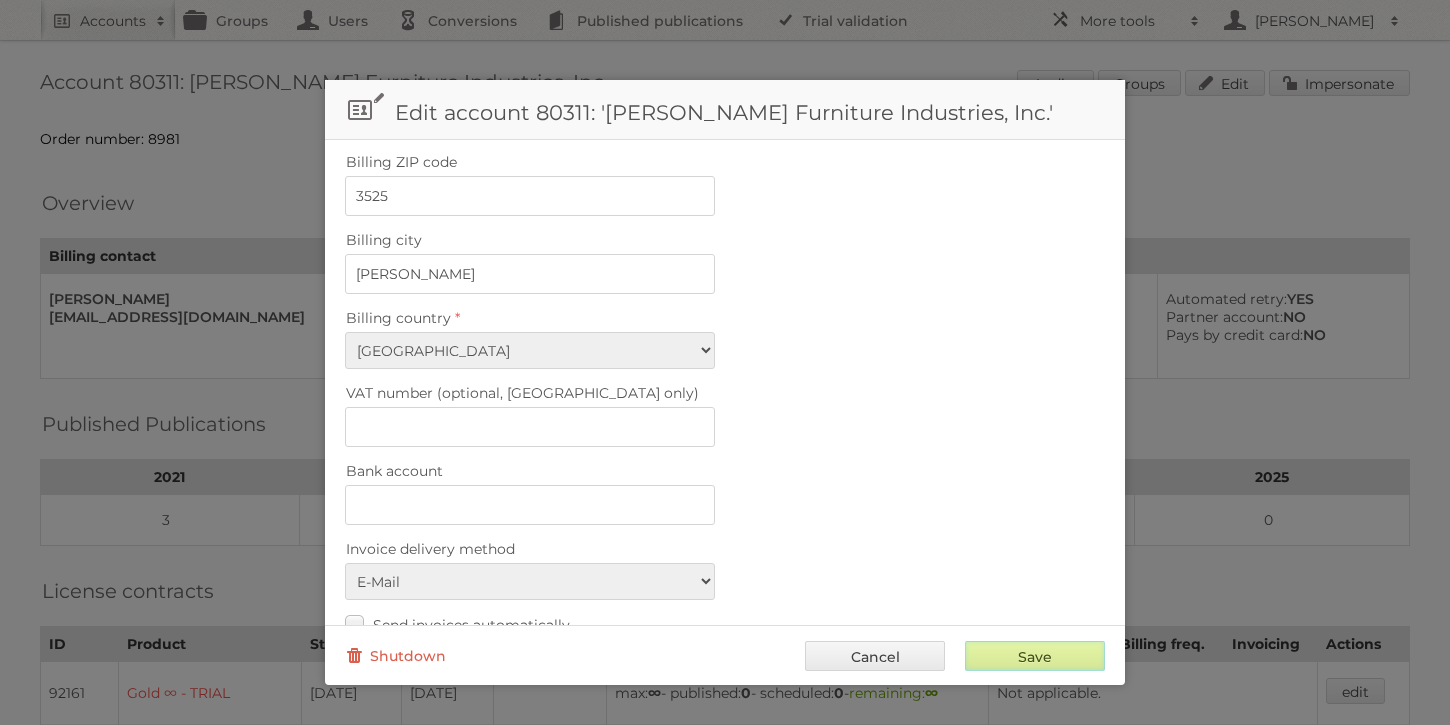 click on "Save" at bounding box center [1035, 656] 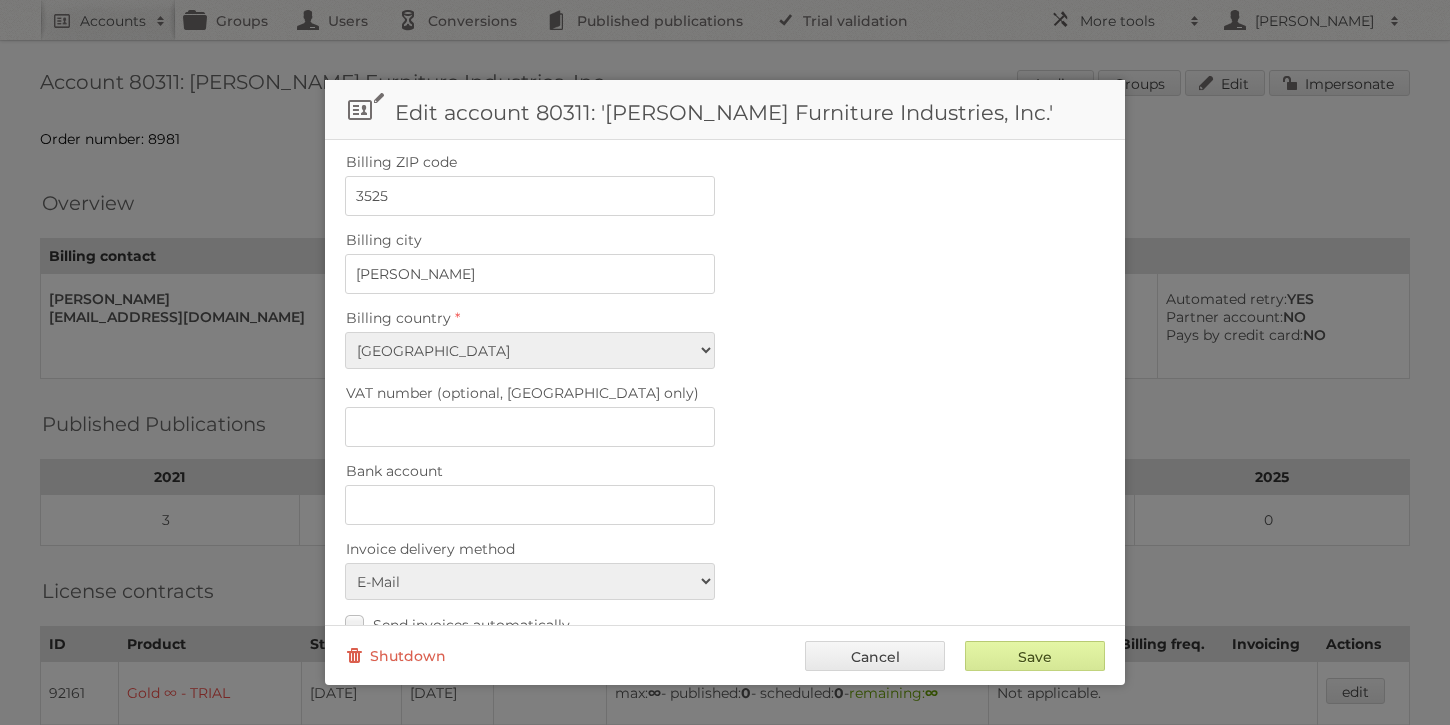 type on "..." 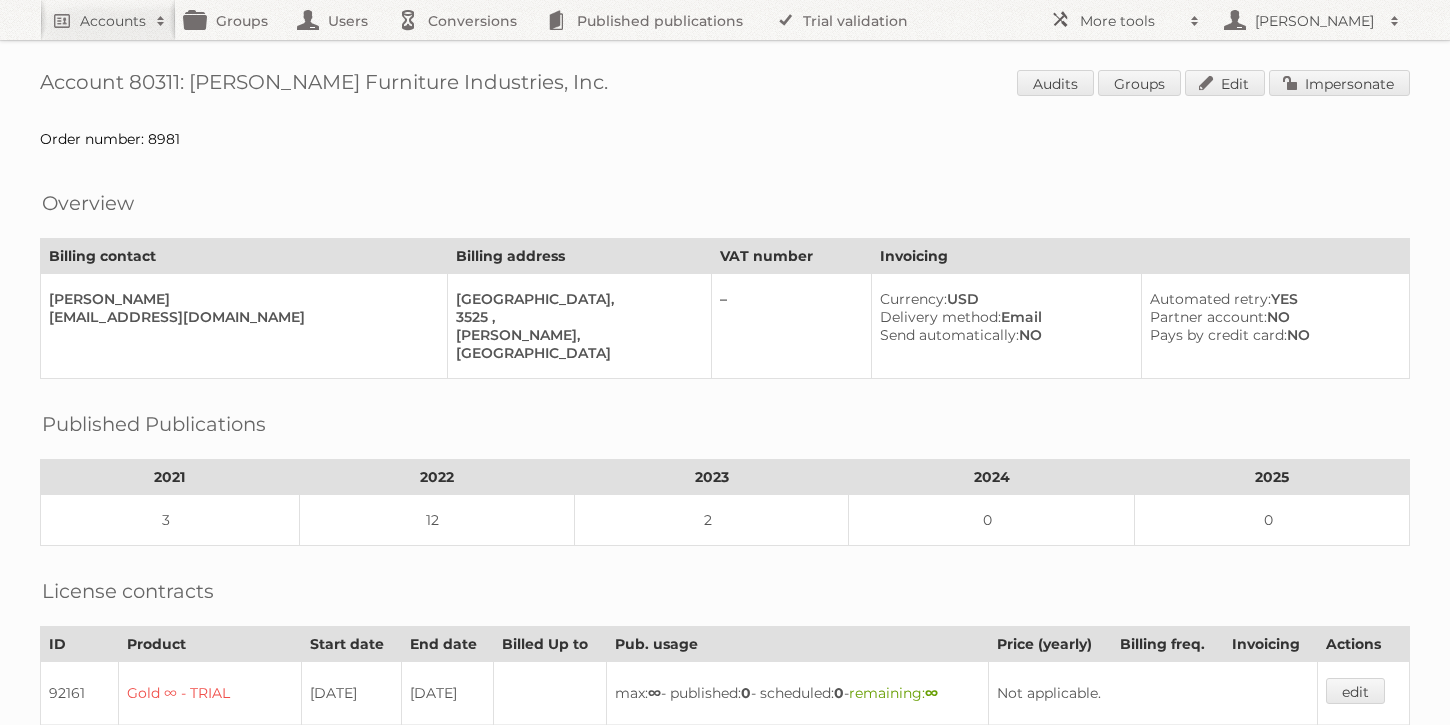 scroll, scrollTop: 0, scrollLeft: 0, axis: both 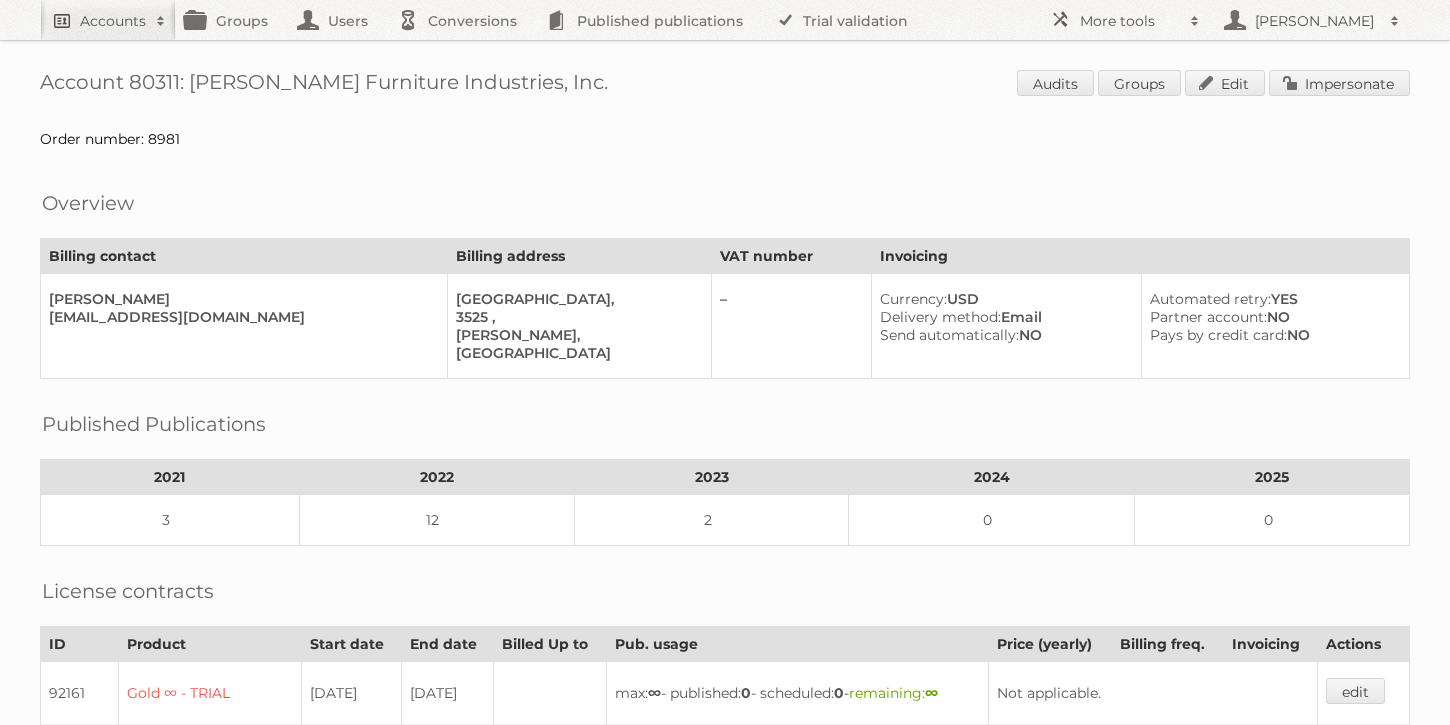click at bounding box center [161, 21] 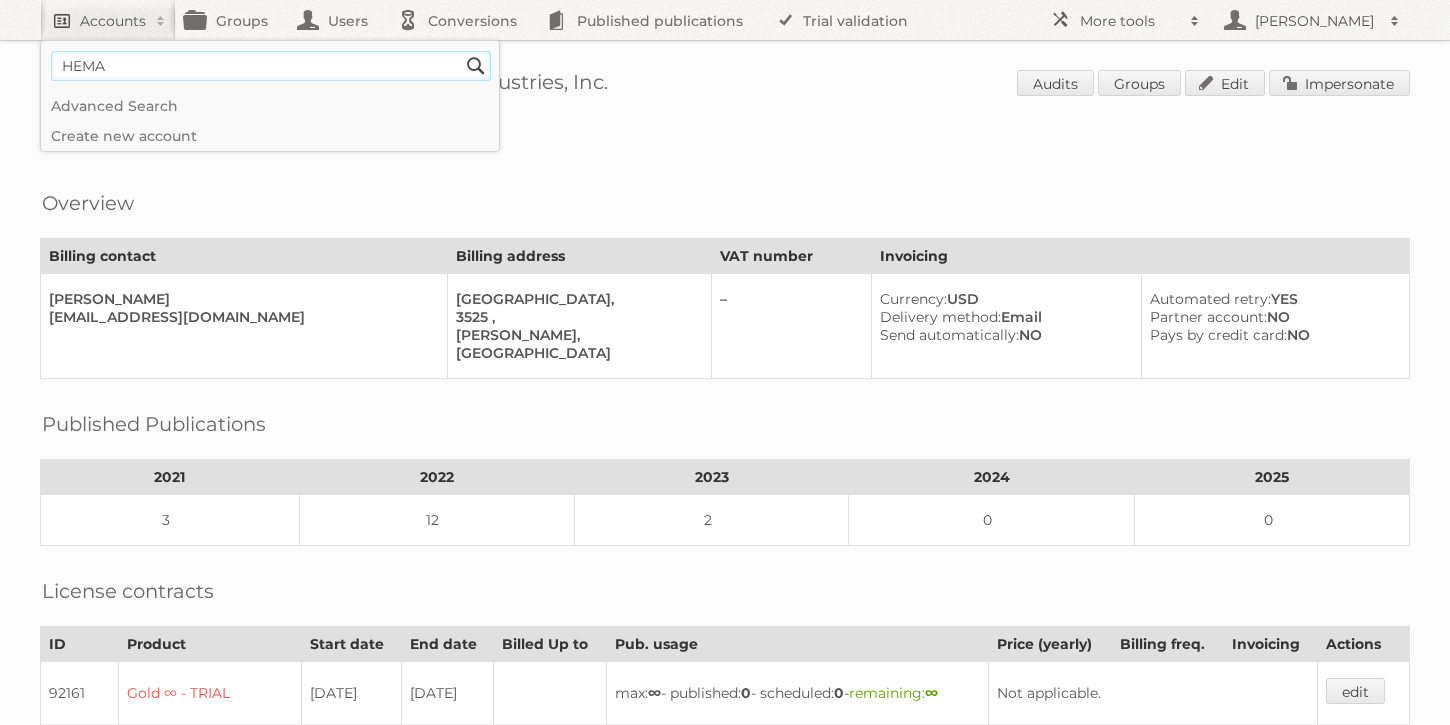 type on "HEMA" 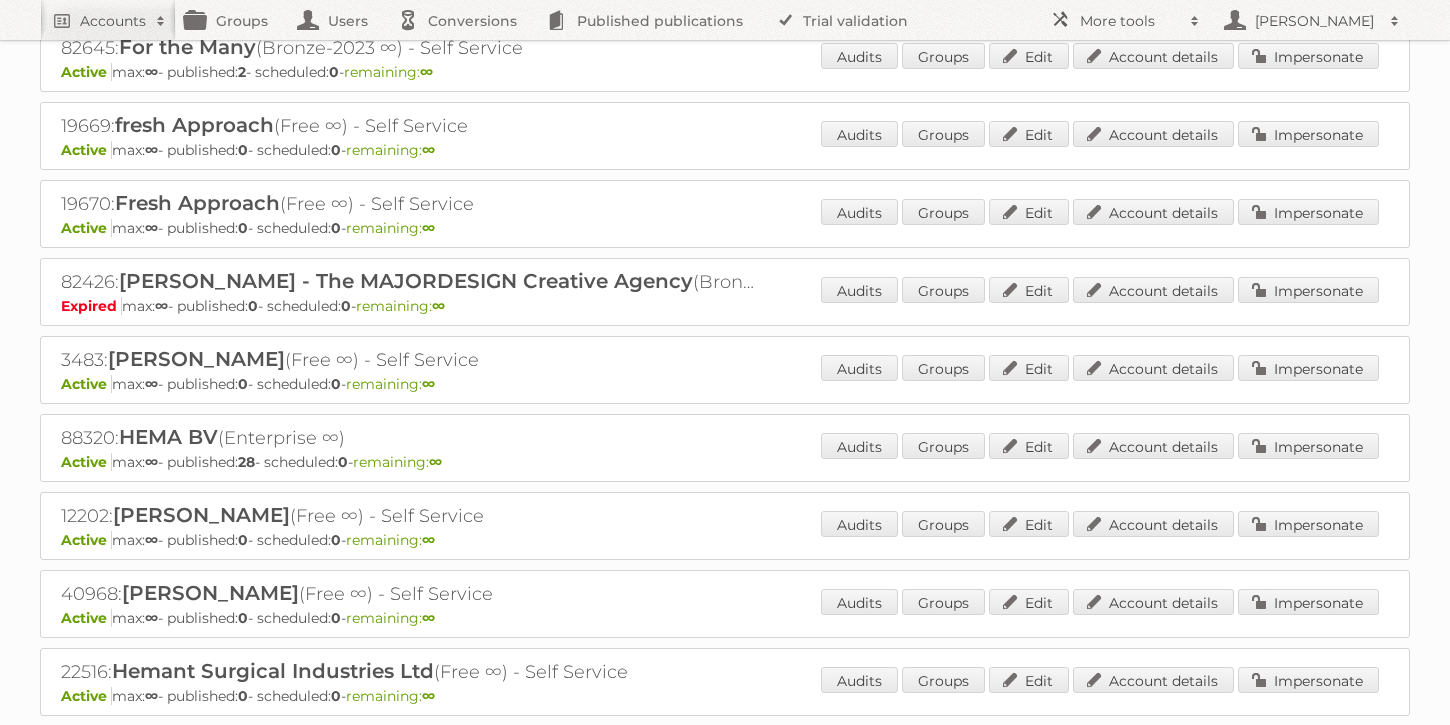 scroll, scrollTop: 1254, scrollLeft: 0, axis: vertical 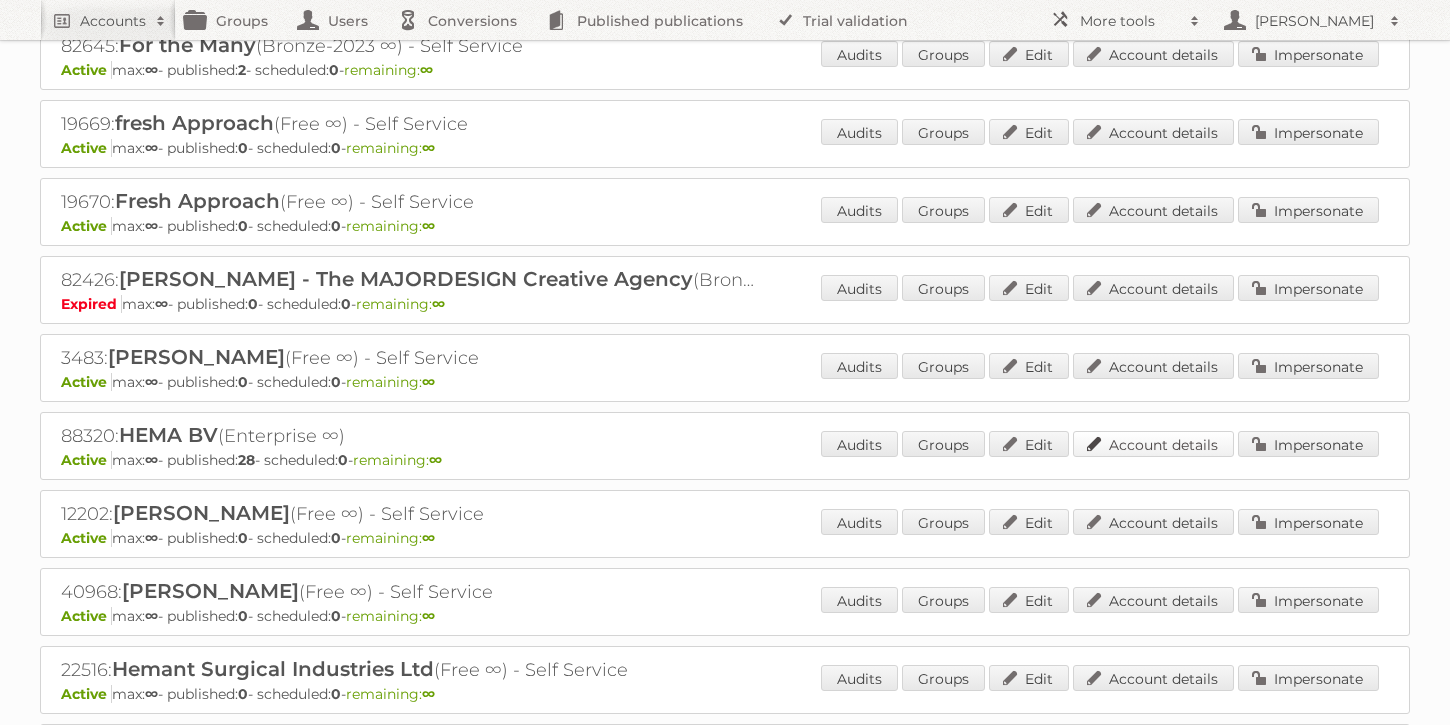 click on "Account details" at bounding box center (1153, 444) 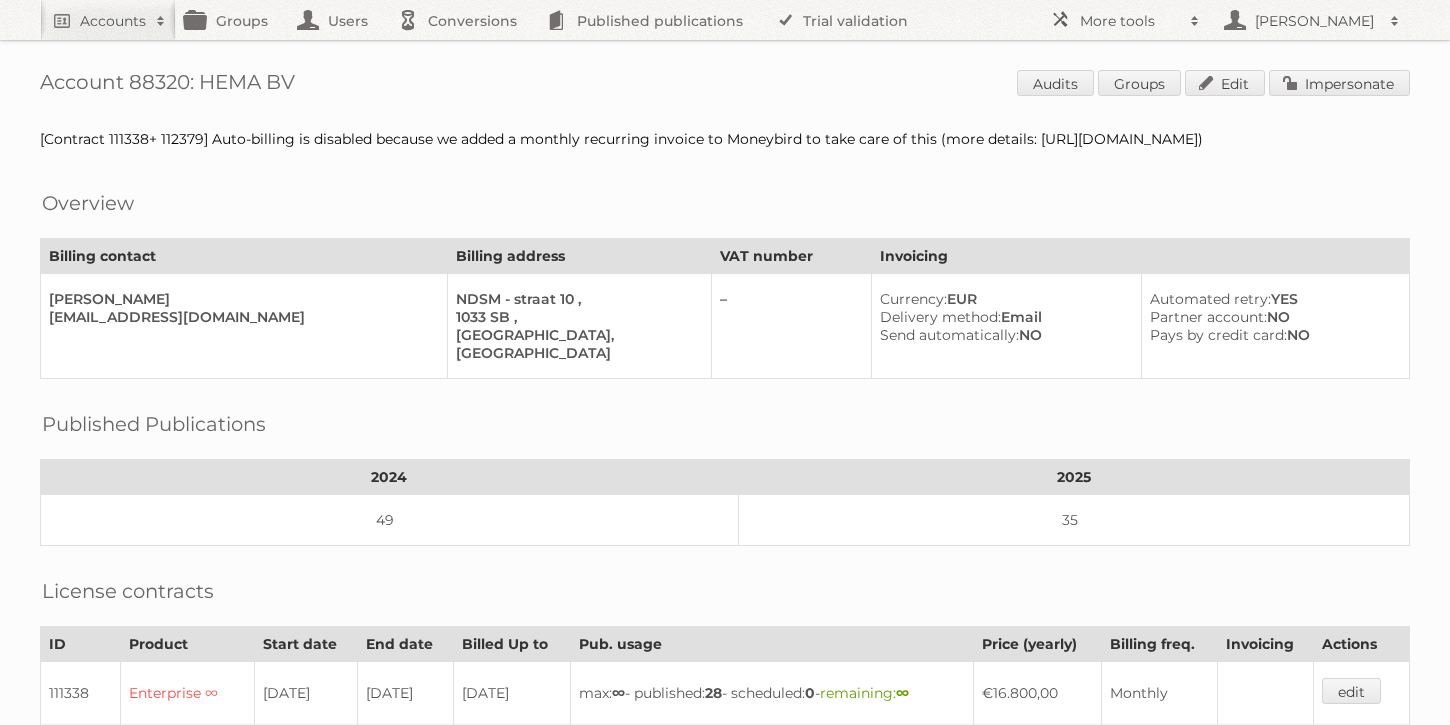 scroll, scrollTop: 635, scrollLeft: 0, axis: vertical 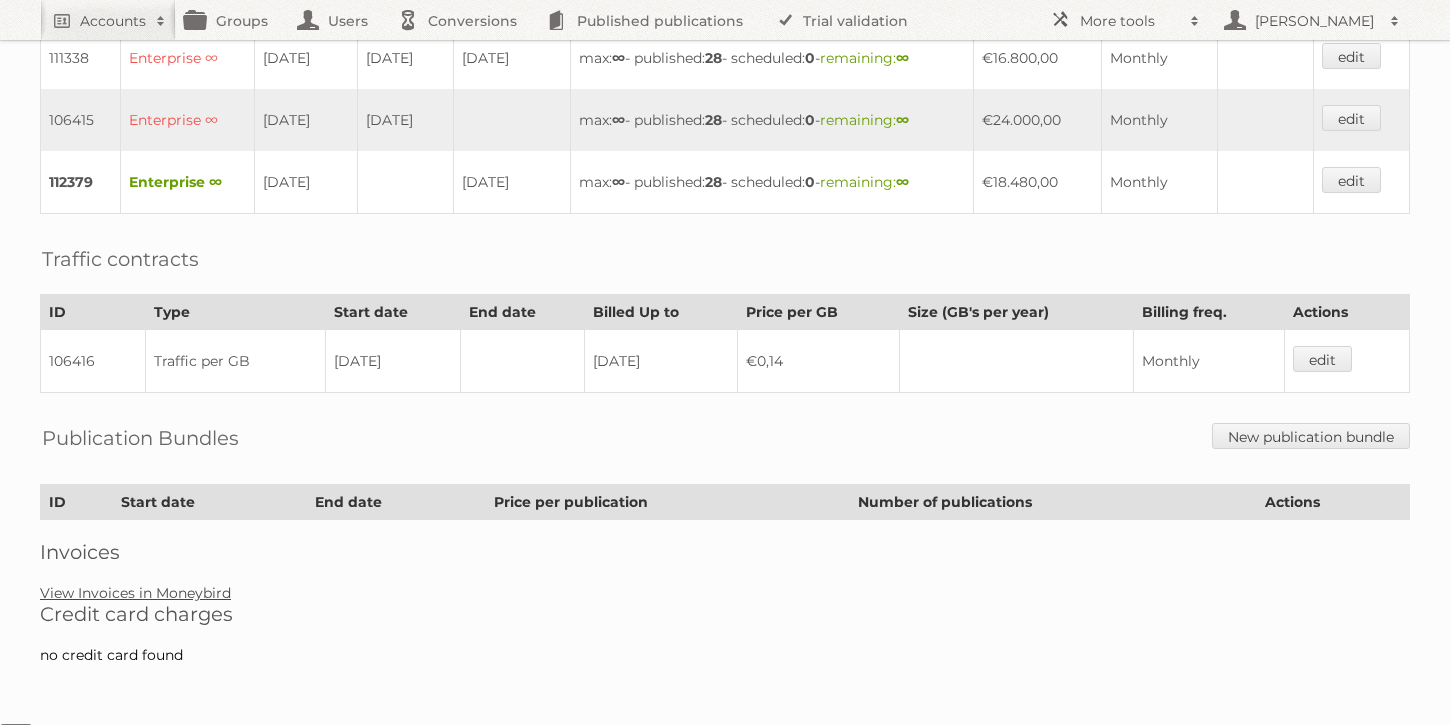 click on "View Invoices in Moneybird" at bounding box center (135, 593) 